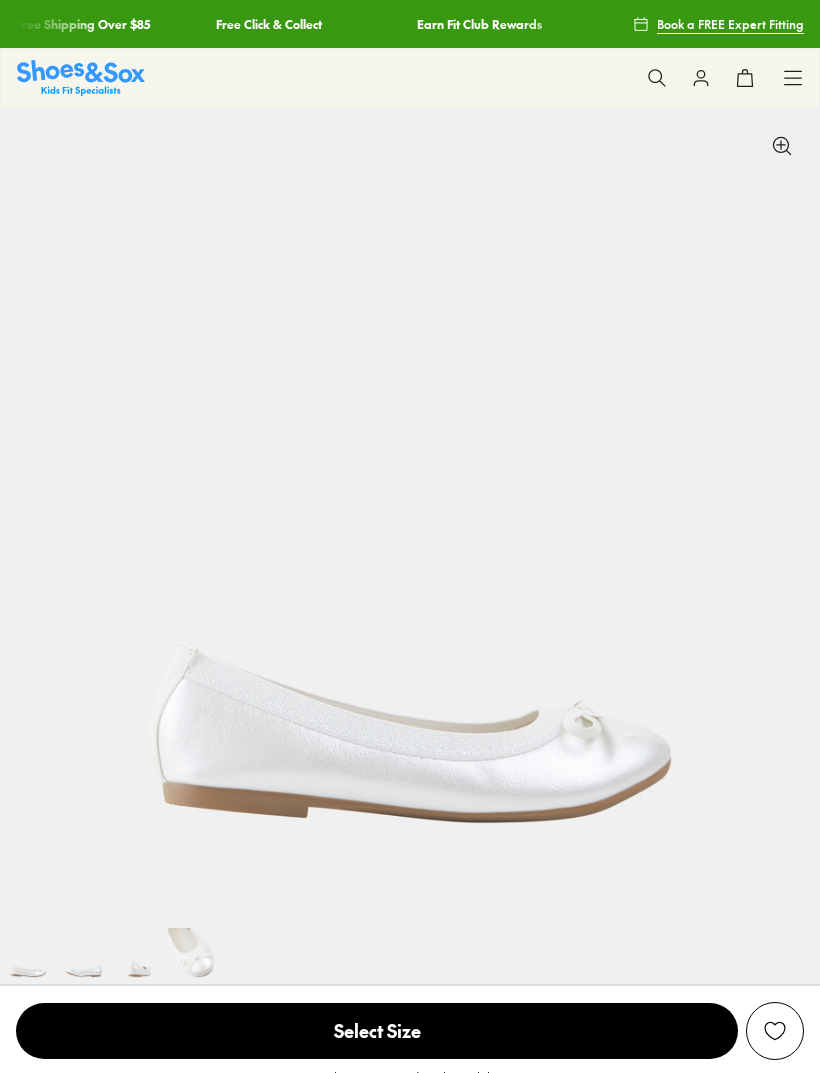 select on "*" 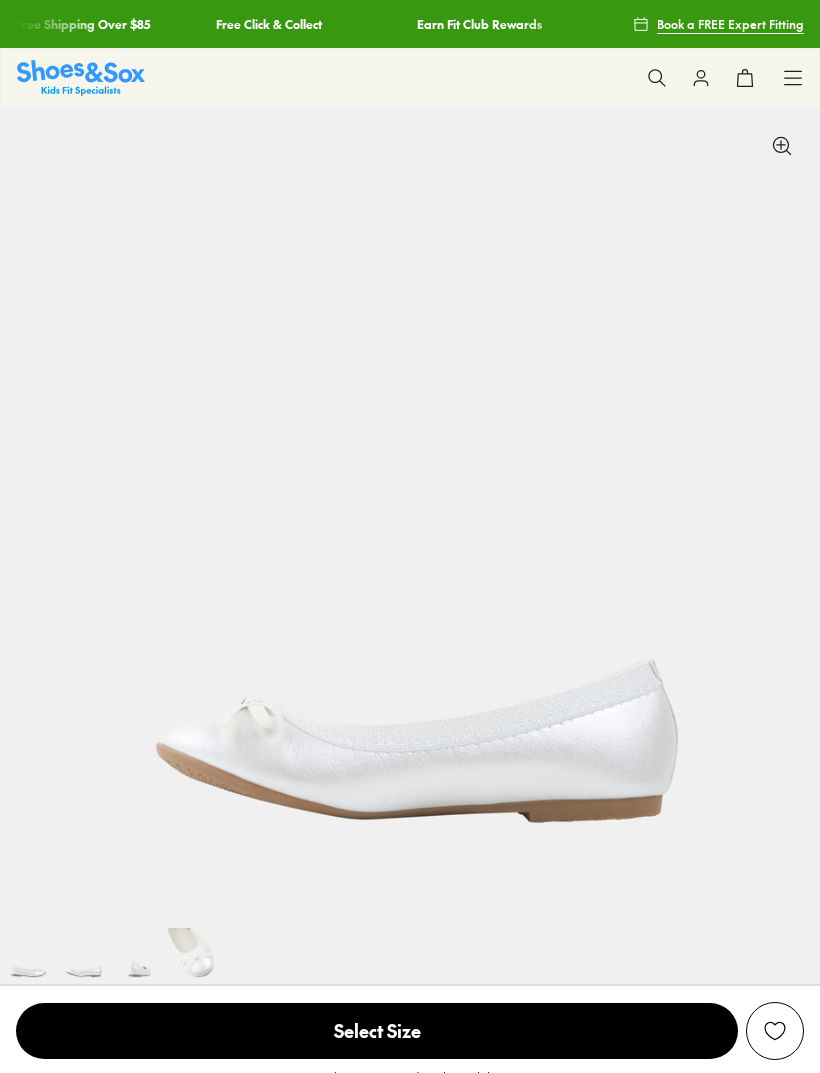 scroll, scrollTop: 0, scrollLeft: 0, axis: both 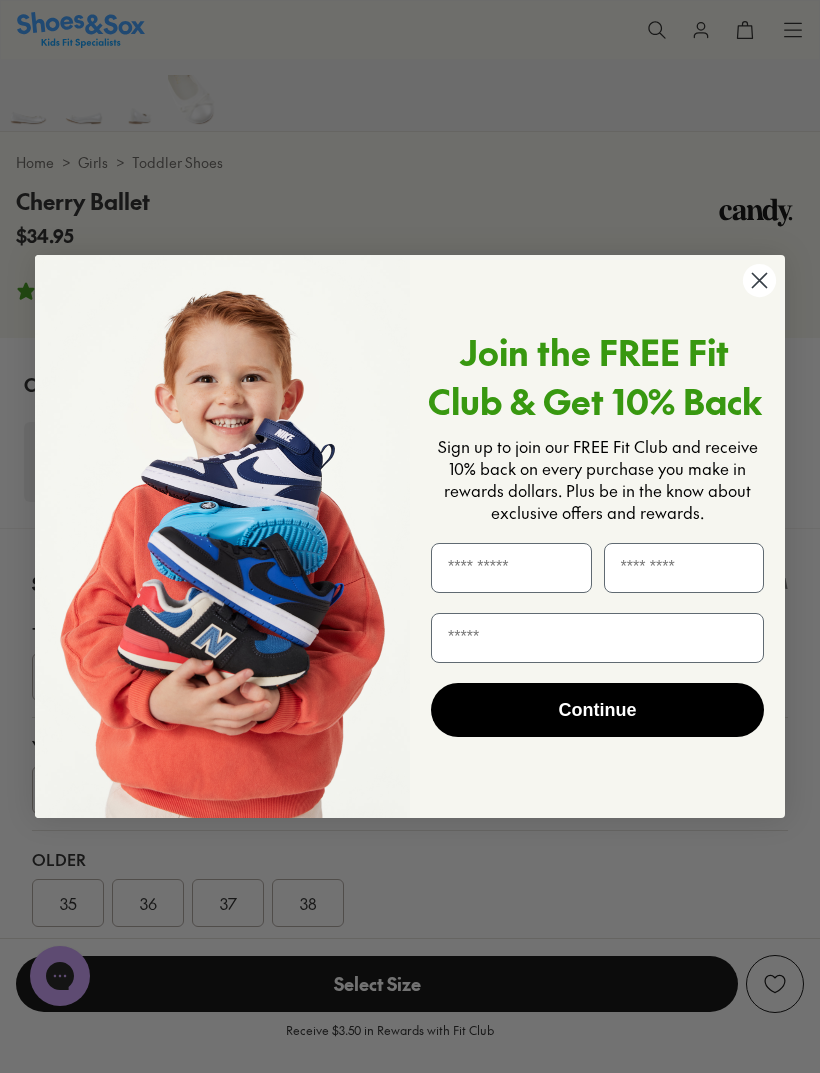 click at bounding box center [511, 568] 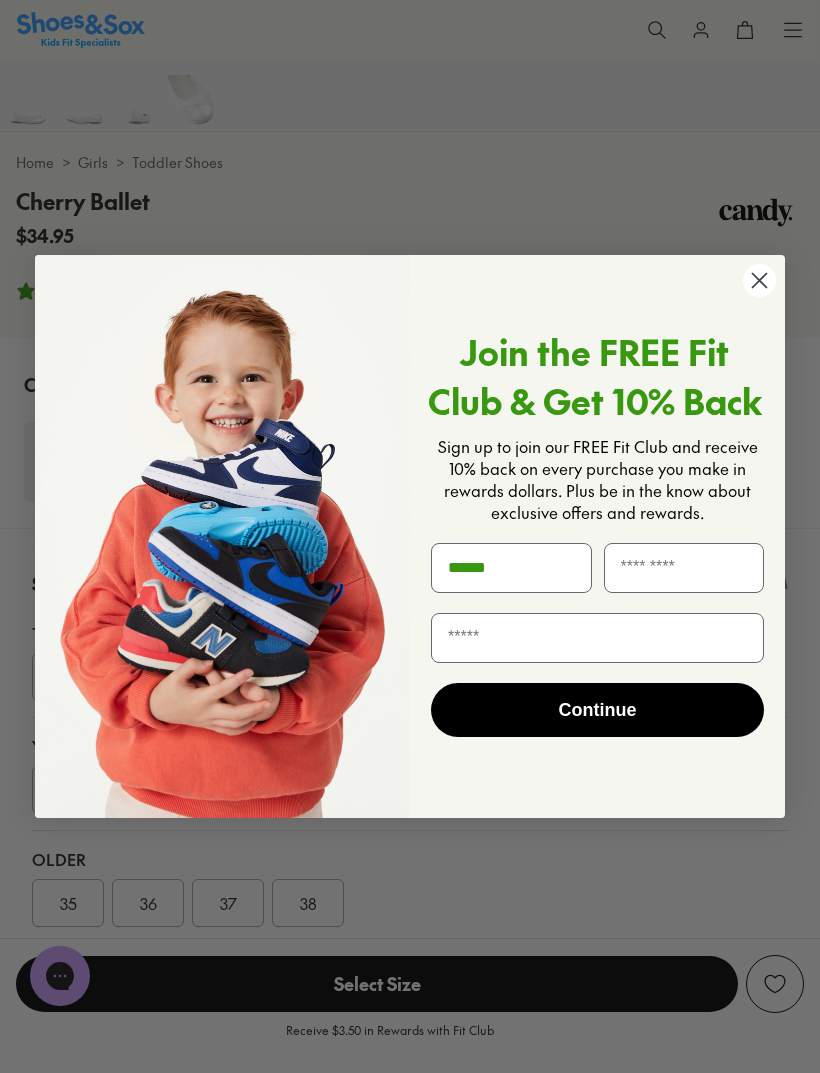 type on "*****" 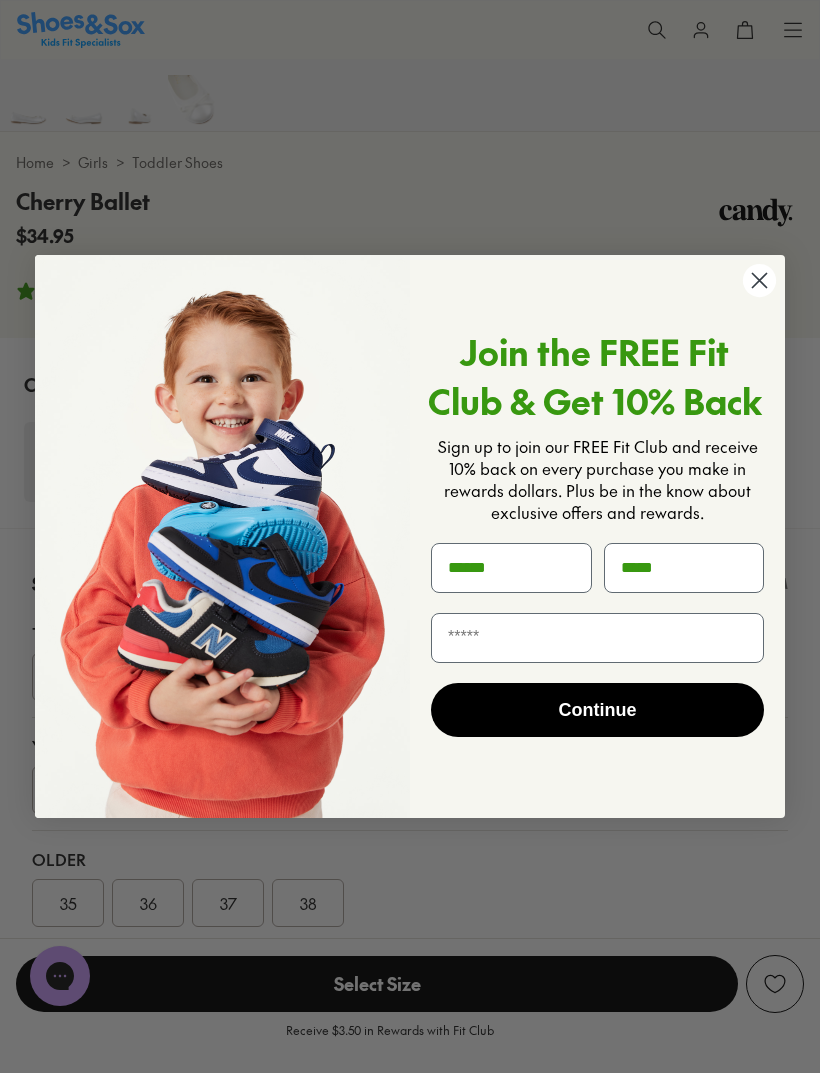 type on "**********" 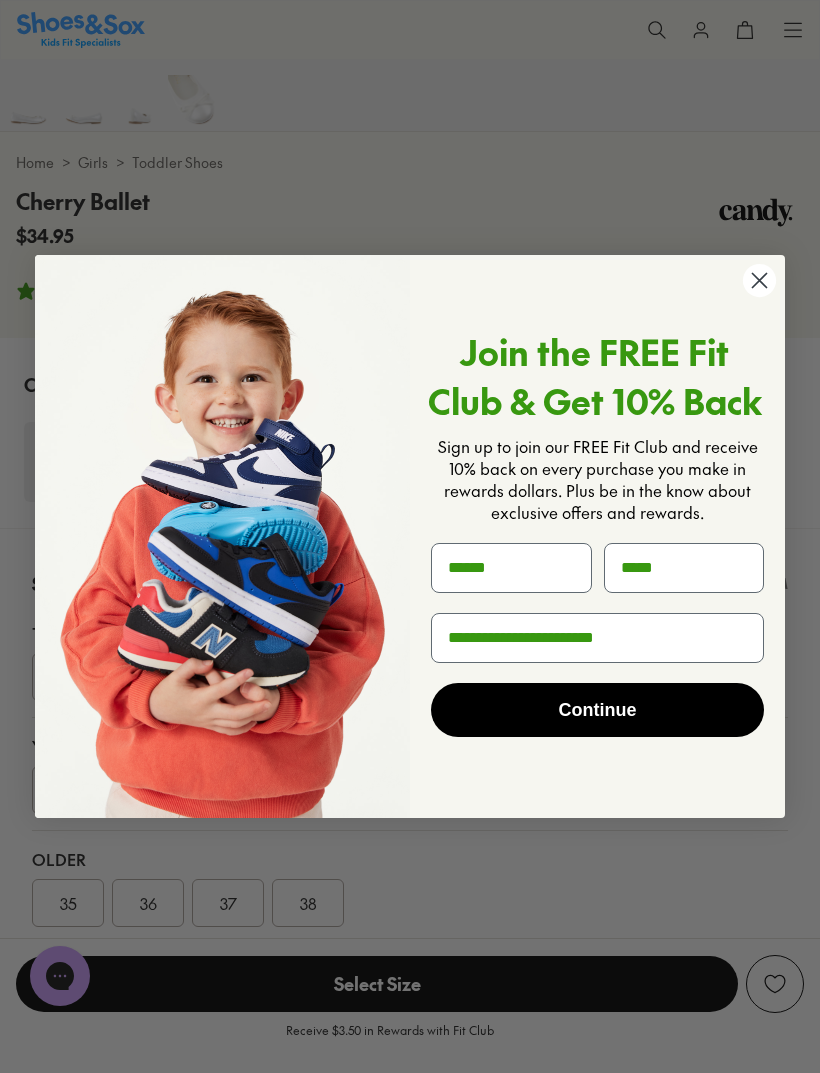 click on "Continue" at bounding box center [597, 710] 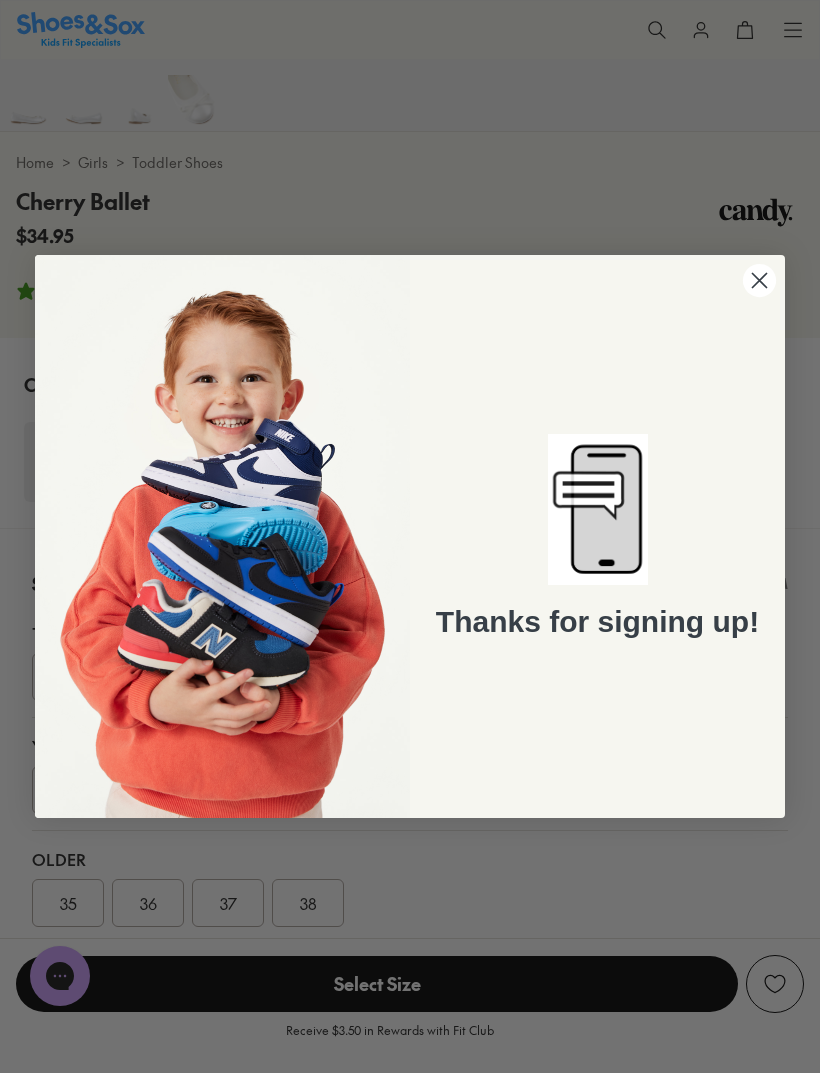 click 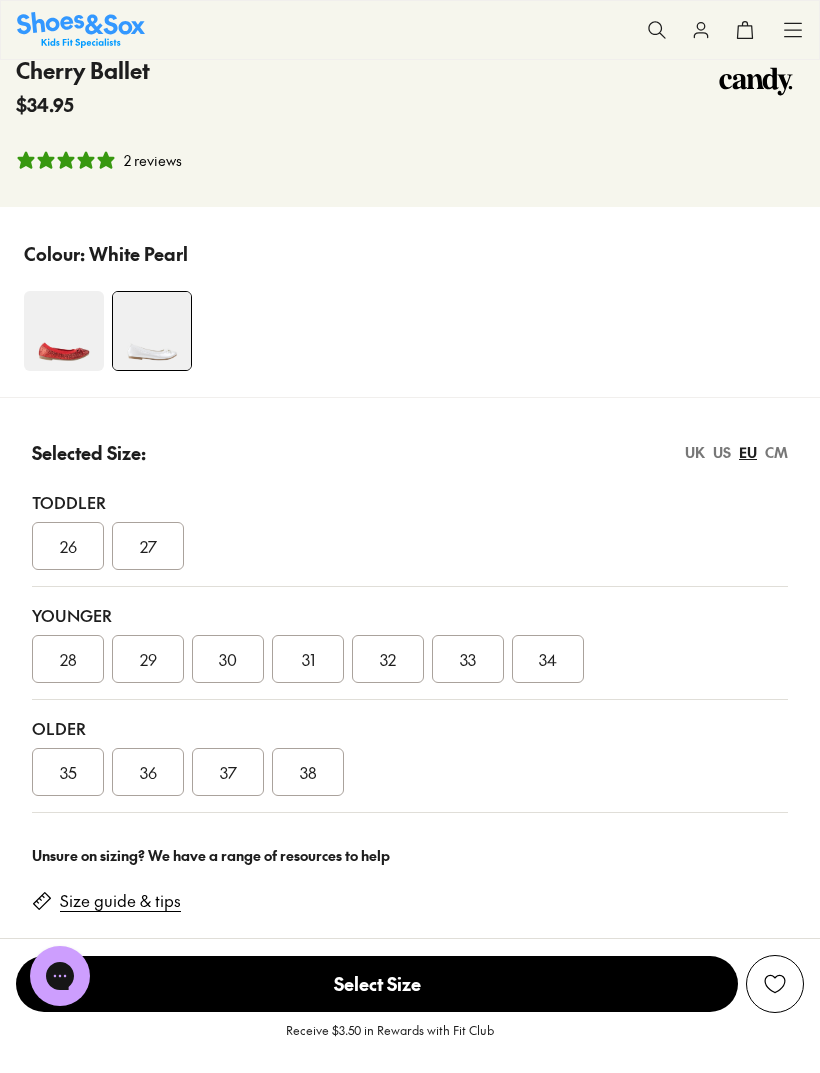 scroll, scrollTop: 992, scrollLeft: 0, axis: vertical 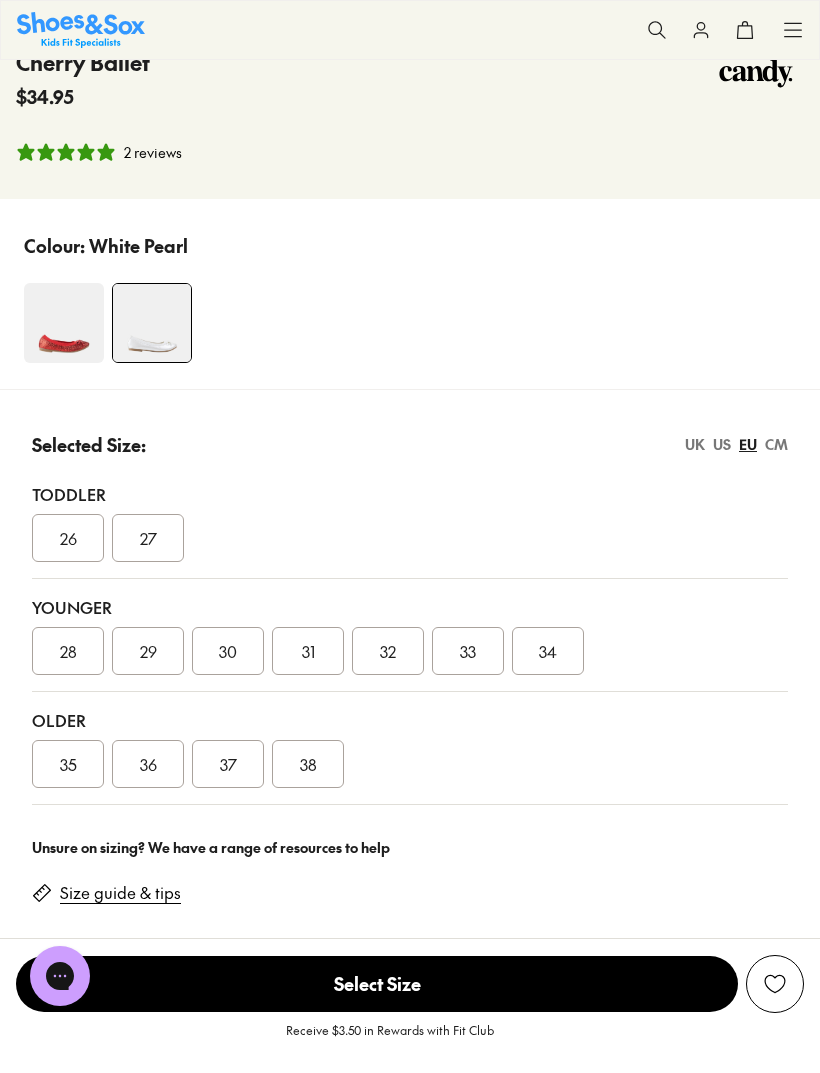 click on "28" at bounding box center (68, 651) 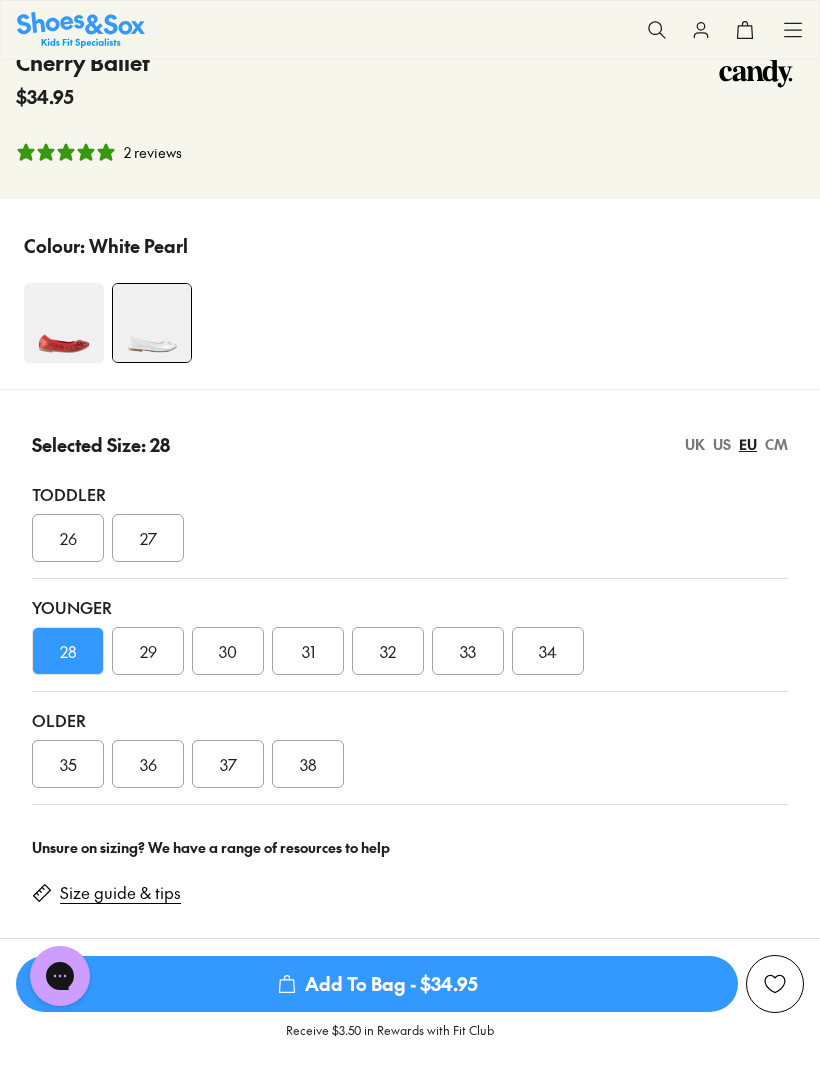 click on "Add To Bag - $34.95" at bounding box center (377, 984) 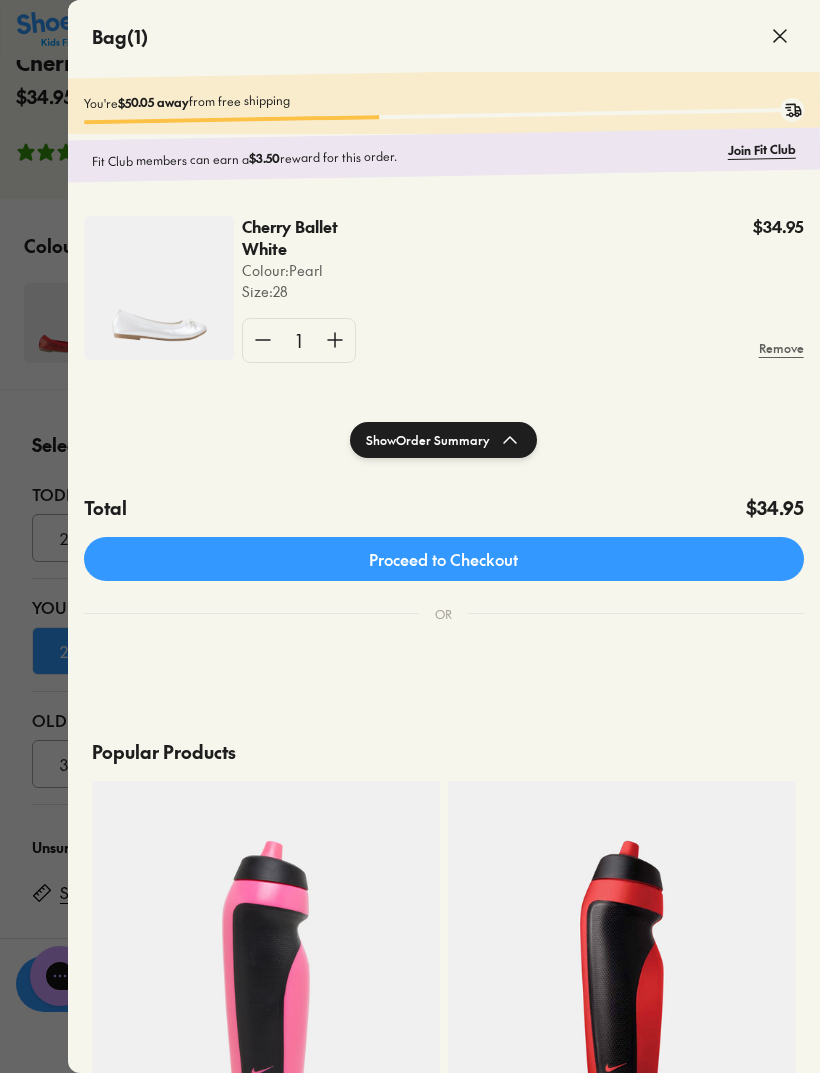 click 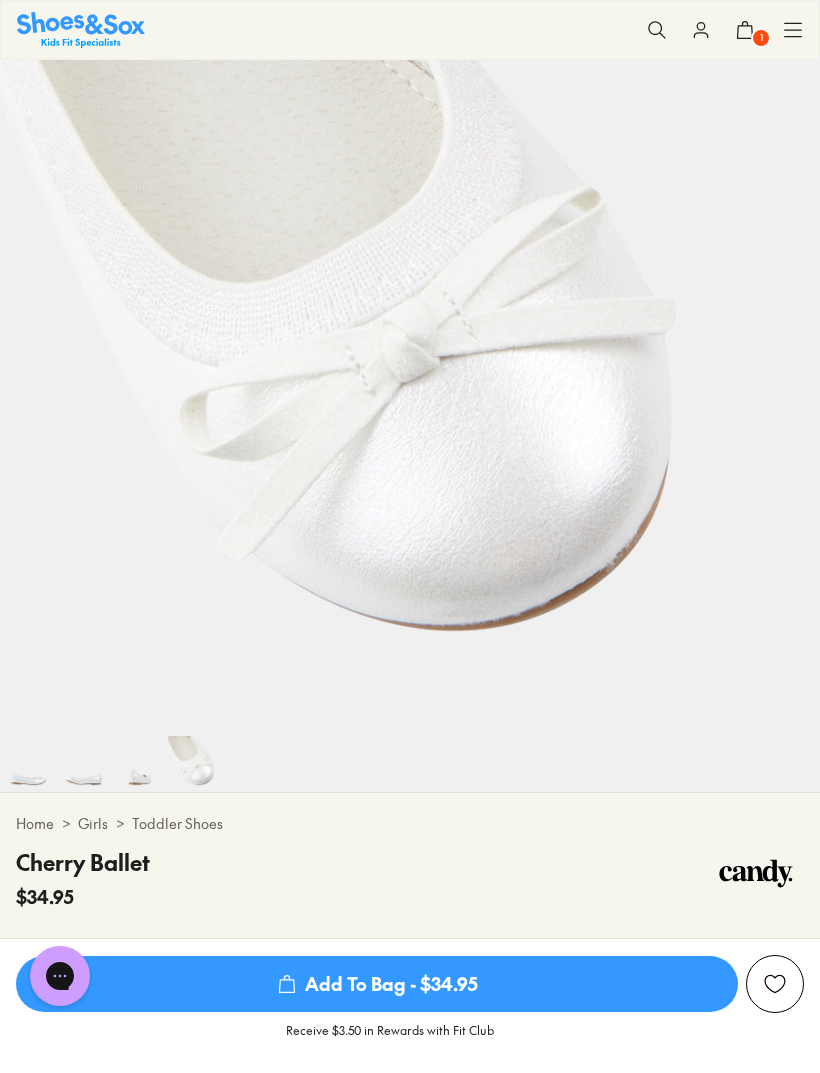 scroll, scrollTop: 0, scrollLeft: 0, axis: both 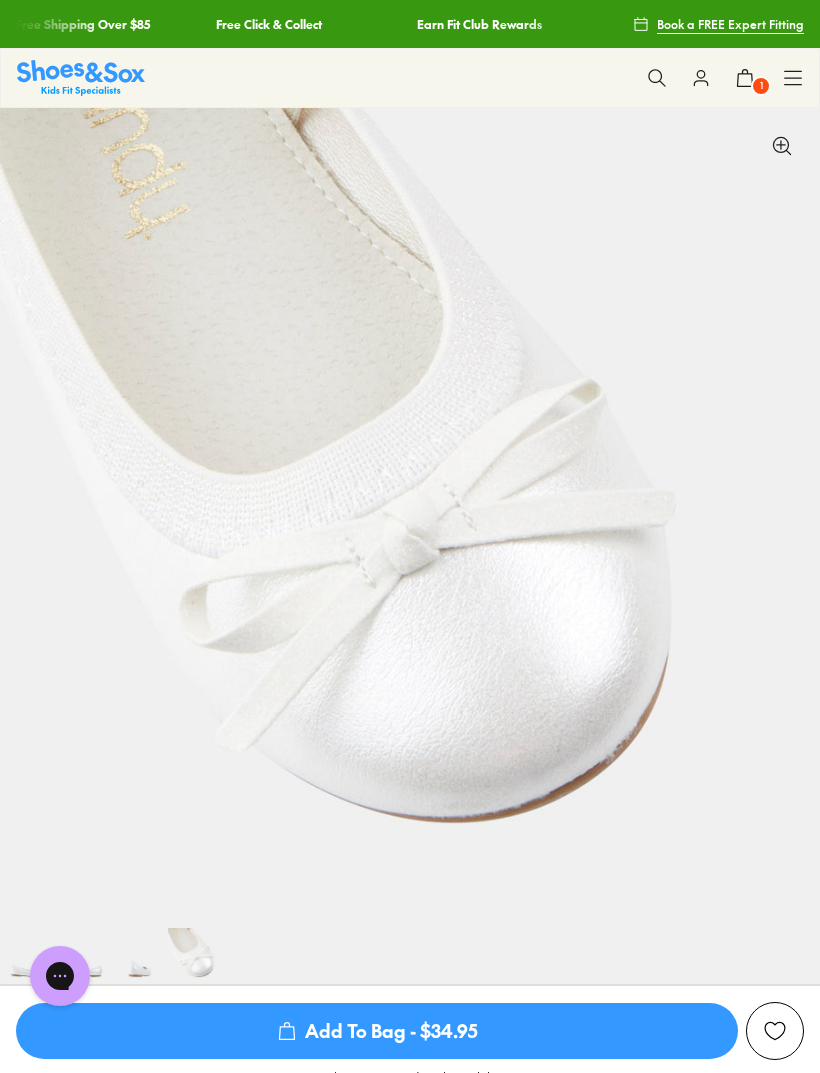click 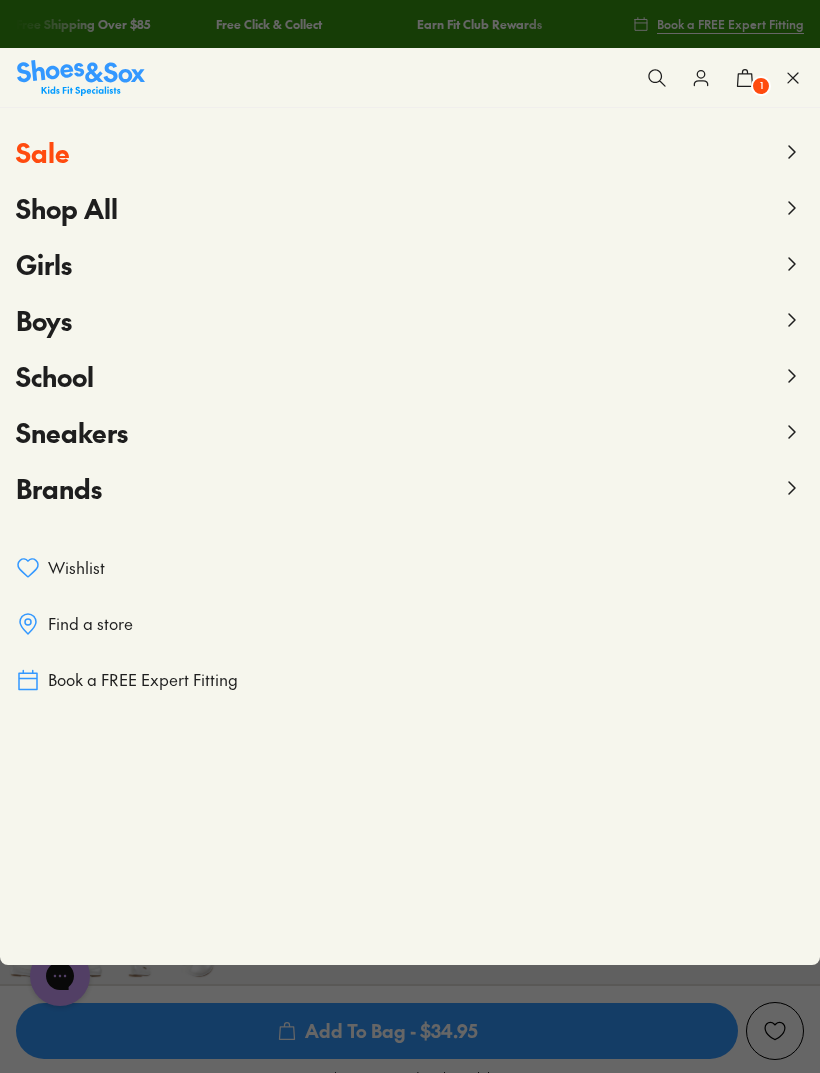 click 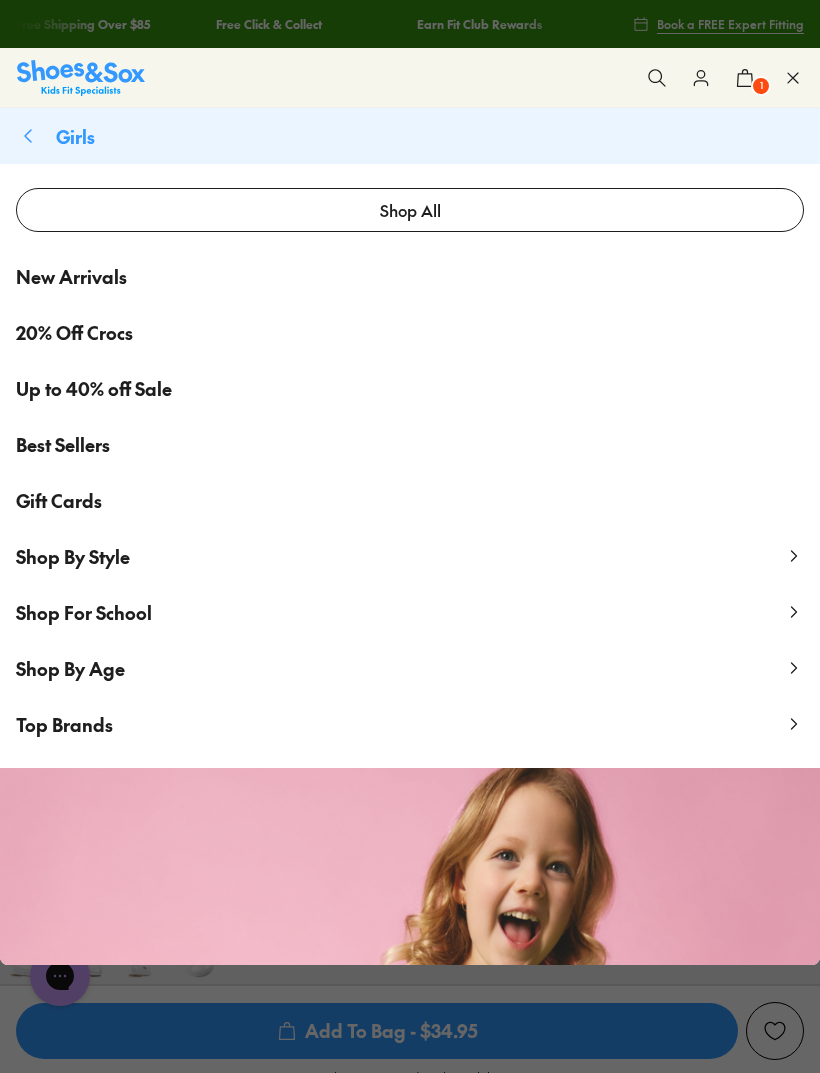 click 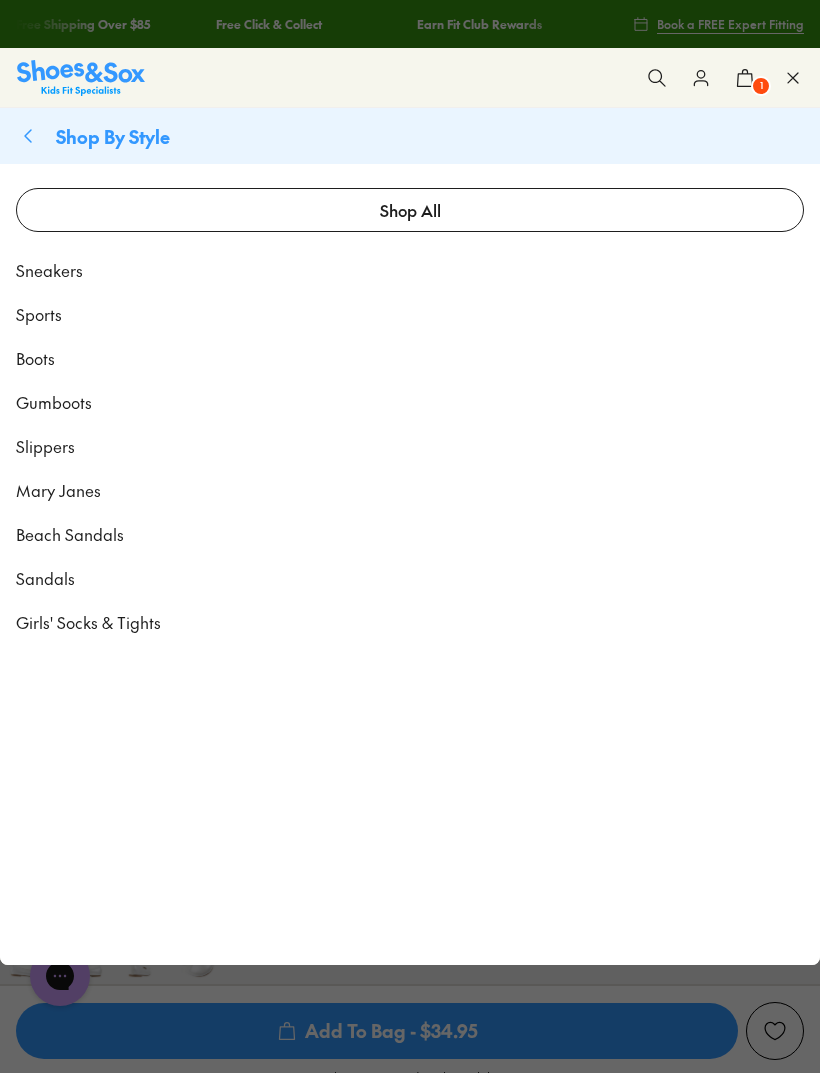 click on "Mary Janes" at bounding box center (58, 490) 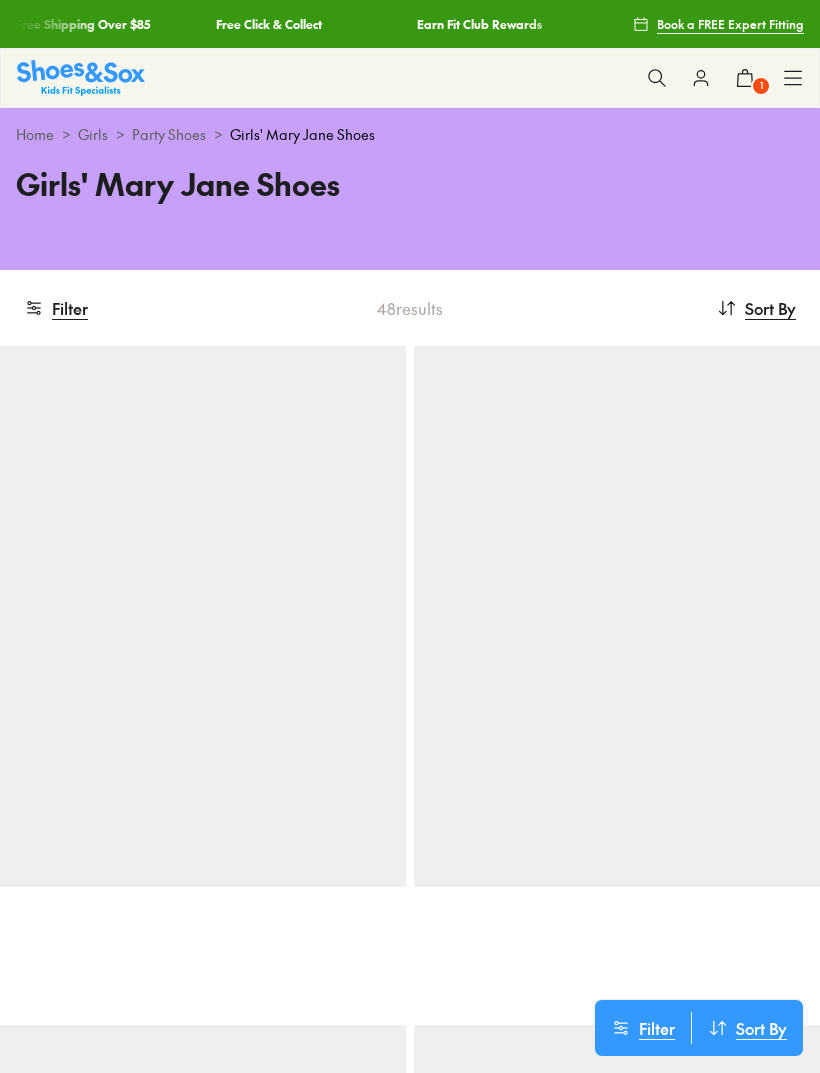 scroll, scrollTop: 0, scrollLeft: 0, axis: both 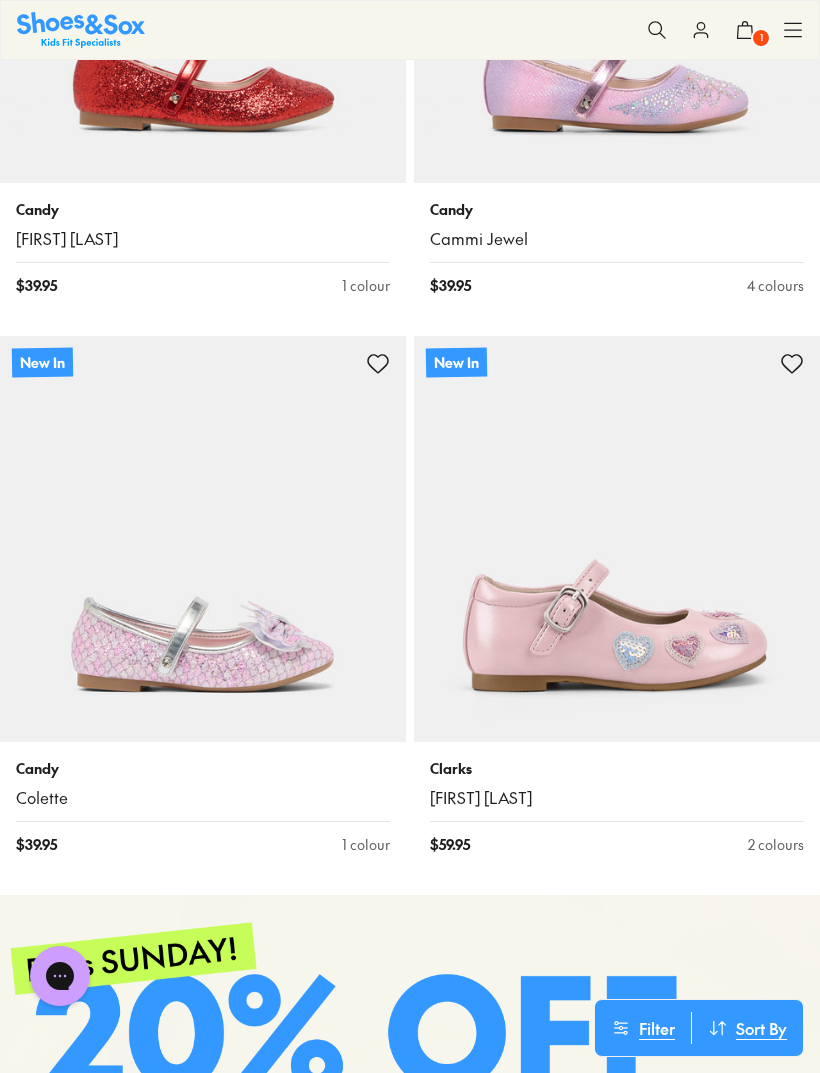 click at bounding box center (203, 539) 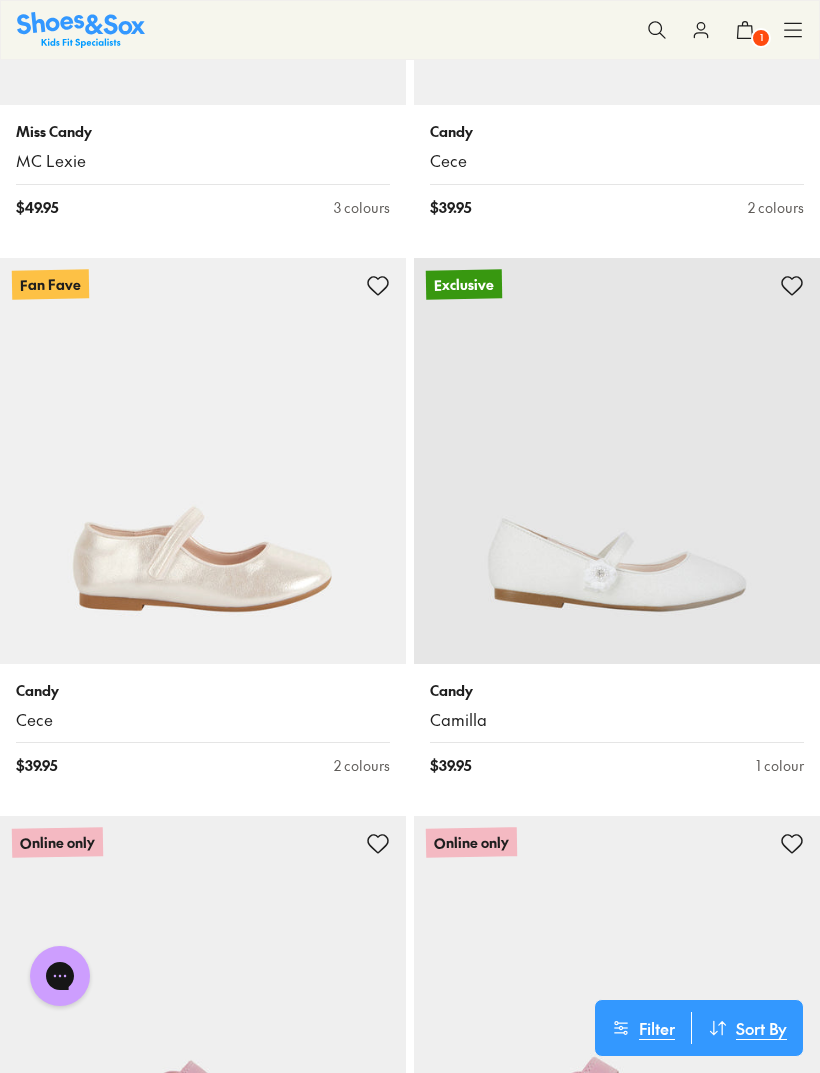 scroll, scrollTop: 4289, scrollLeft: 0, axis: vertical 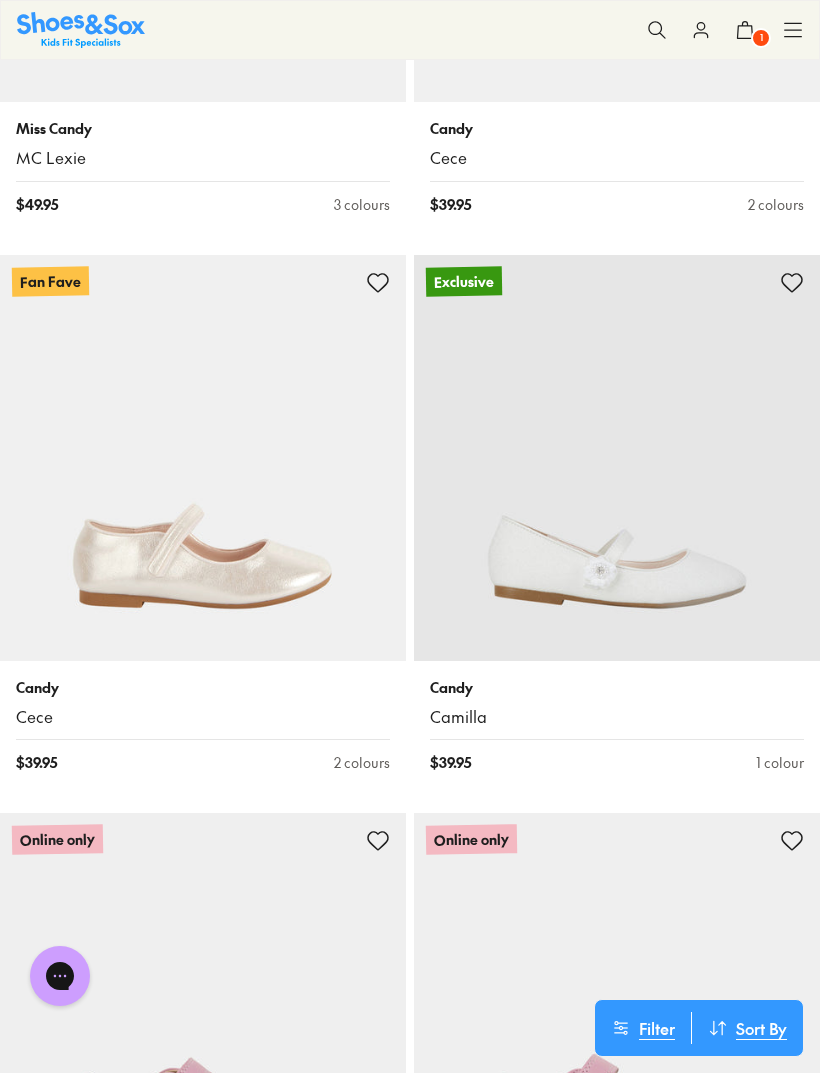 click at bounding box center [617, 458] 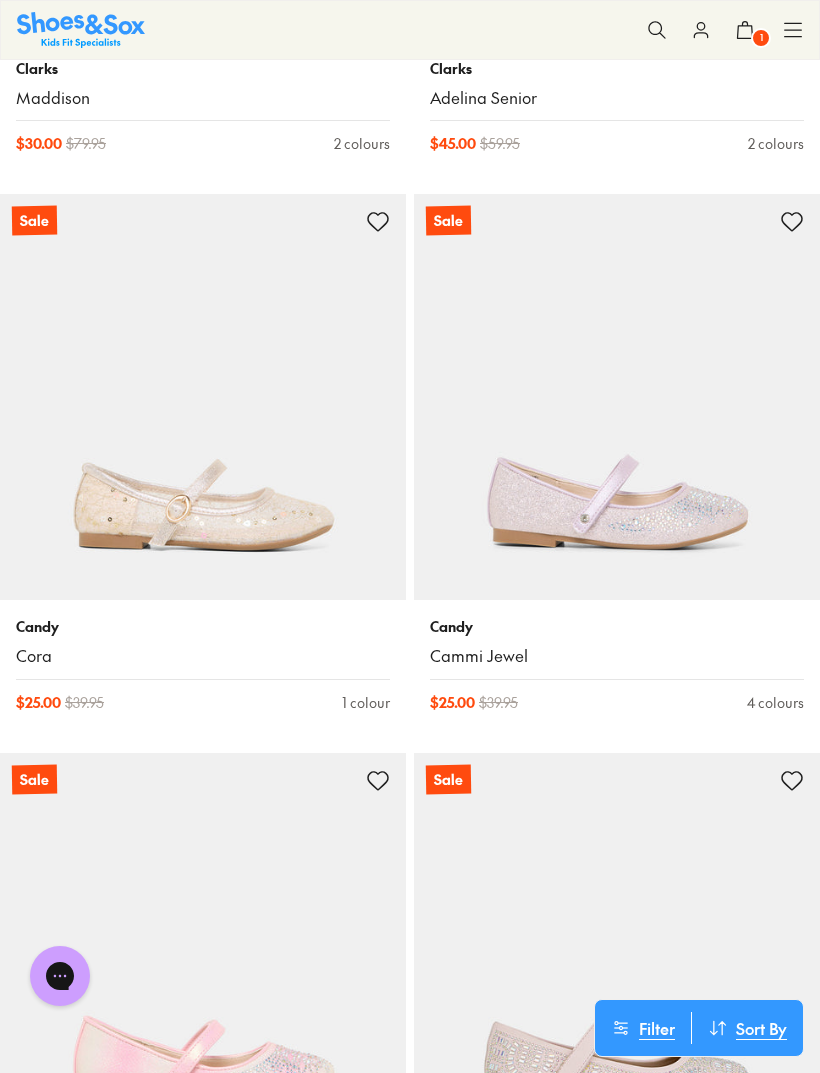 scroll, scrollTop: 12175, scrollLeft: 0, axis: vertical 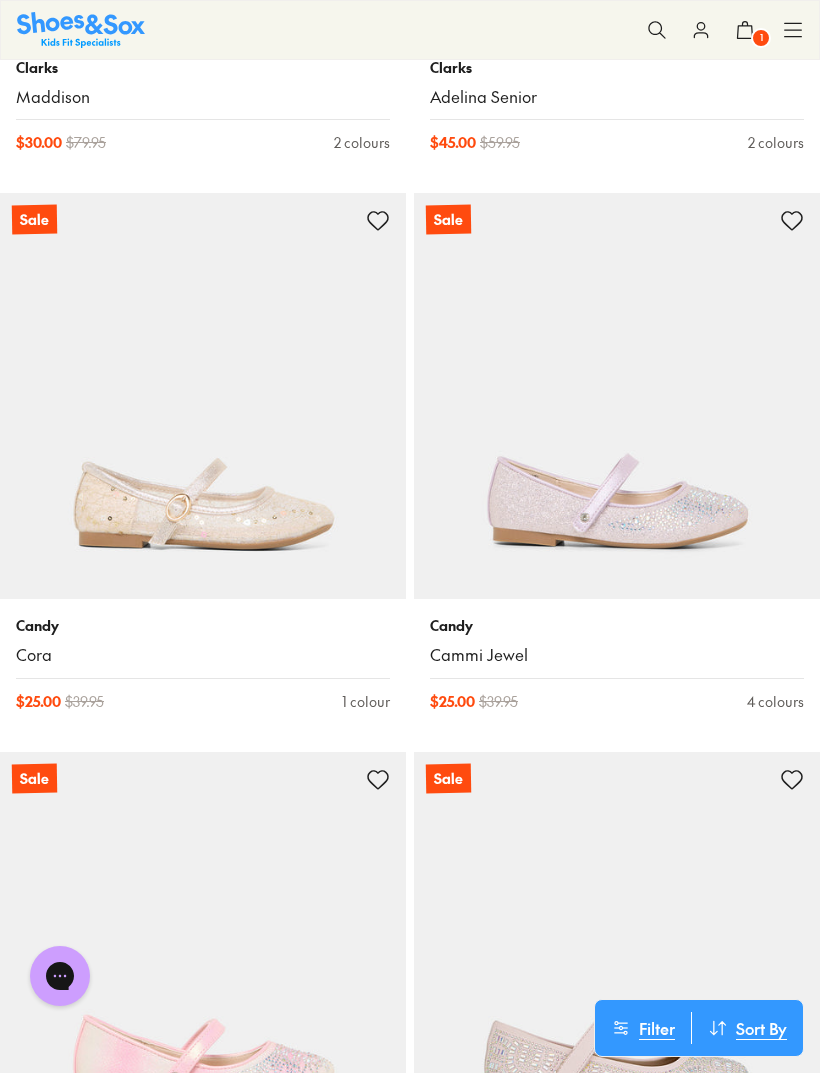 click at bounding box center [617, 396] 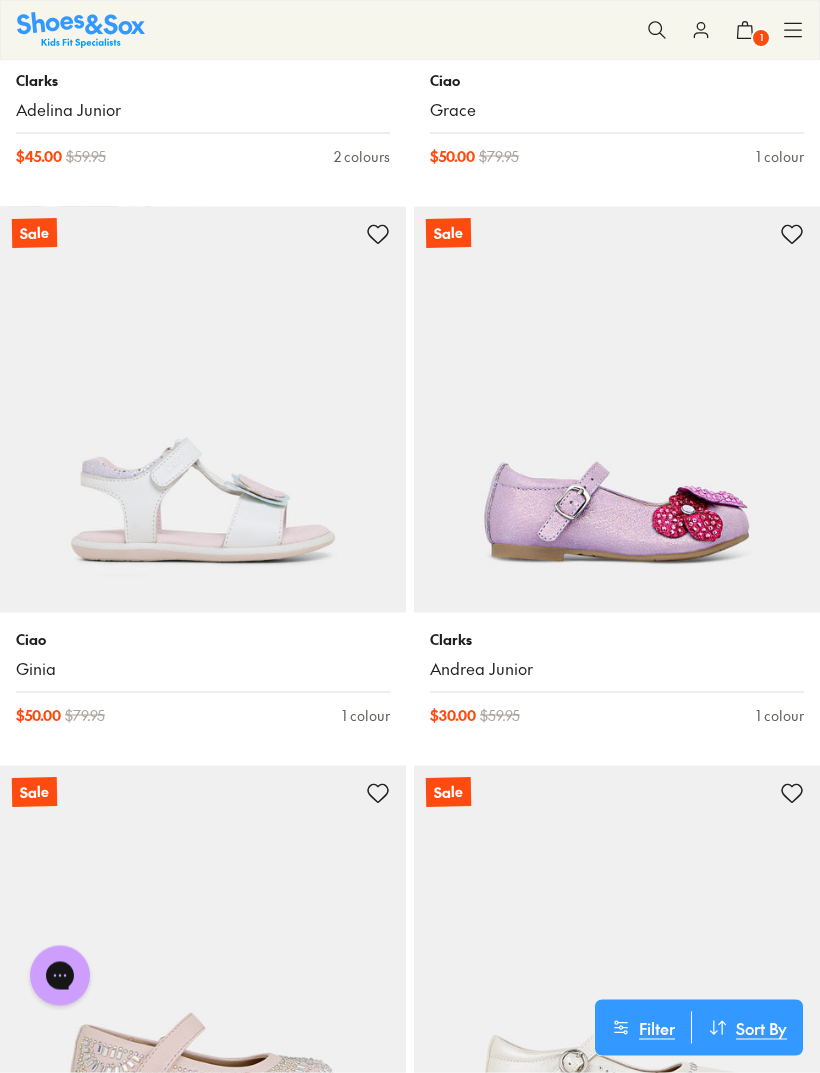 scroll, scrollTop: 8232, scrollLeft: 0, axis: vertical 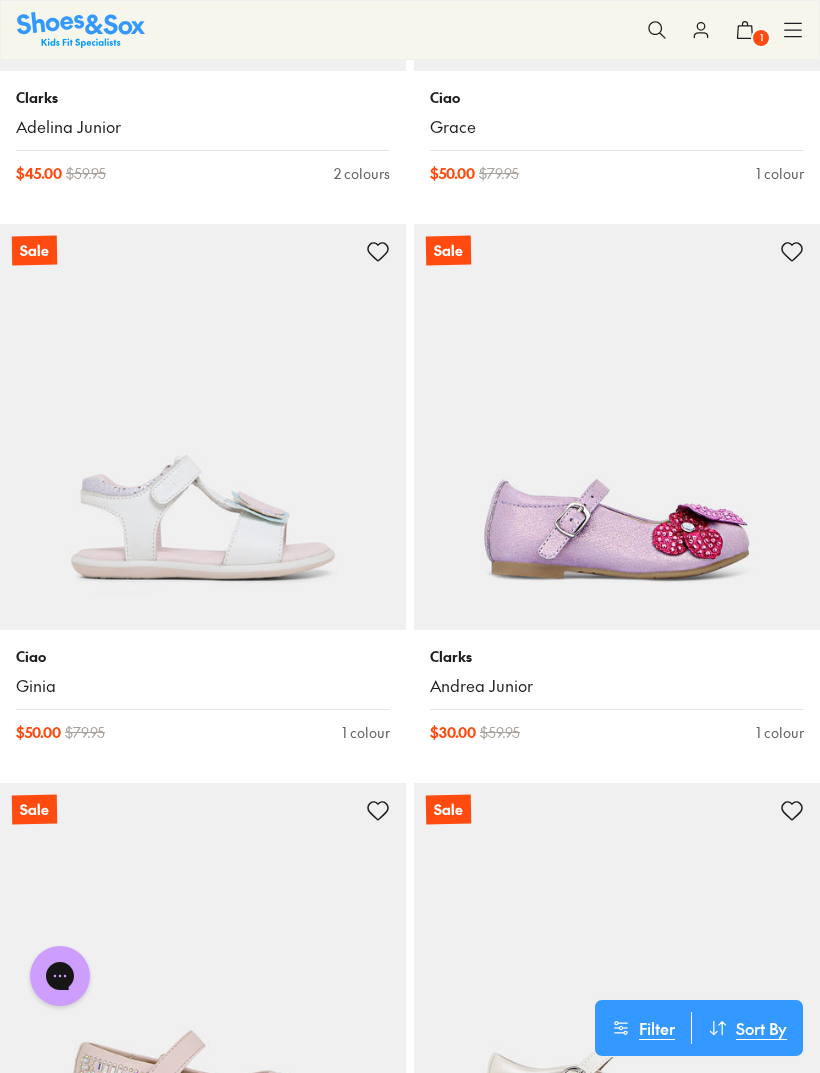 click 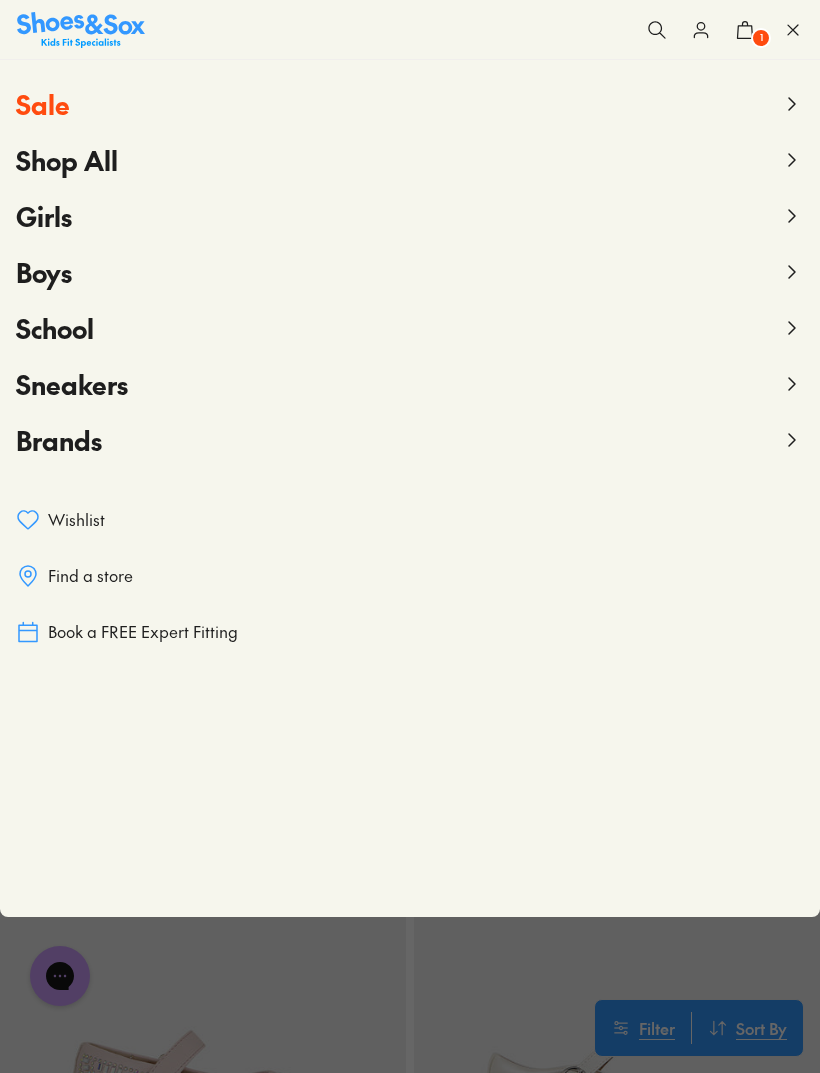 click 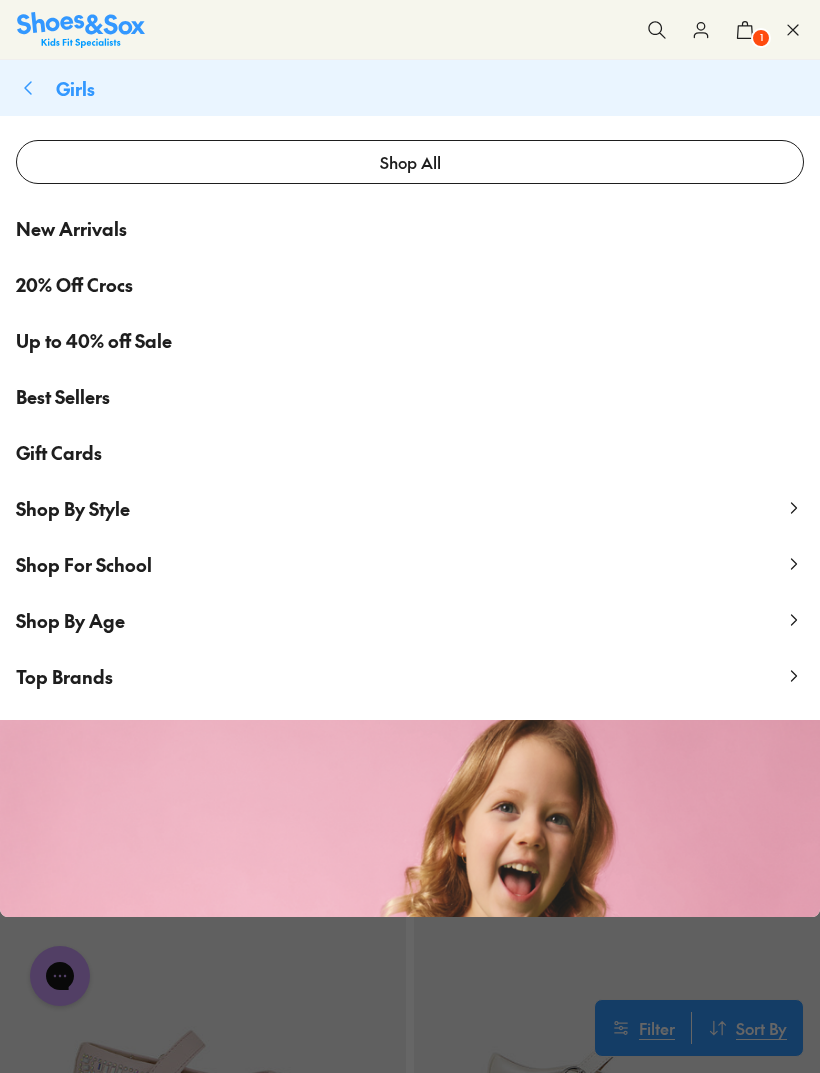 click on "Shop By Style" at bounding box center [410, 508] 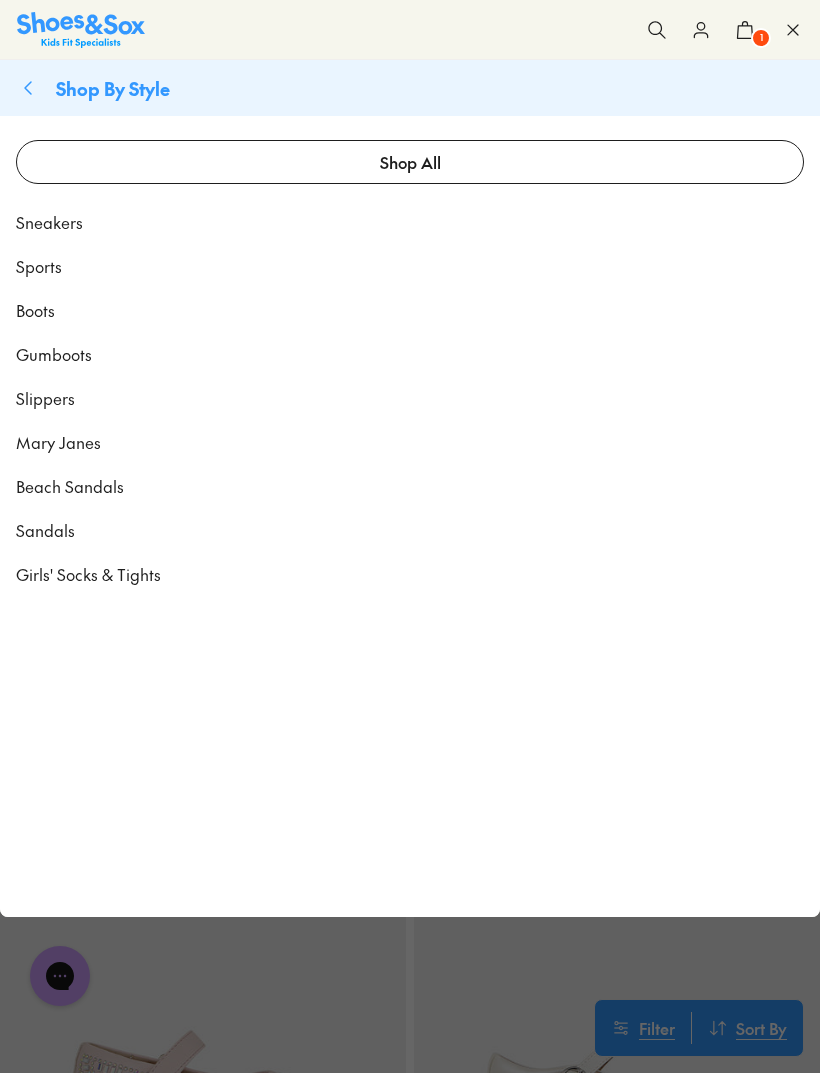 click on "Slippers" at bounding box center (45, 398) 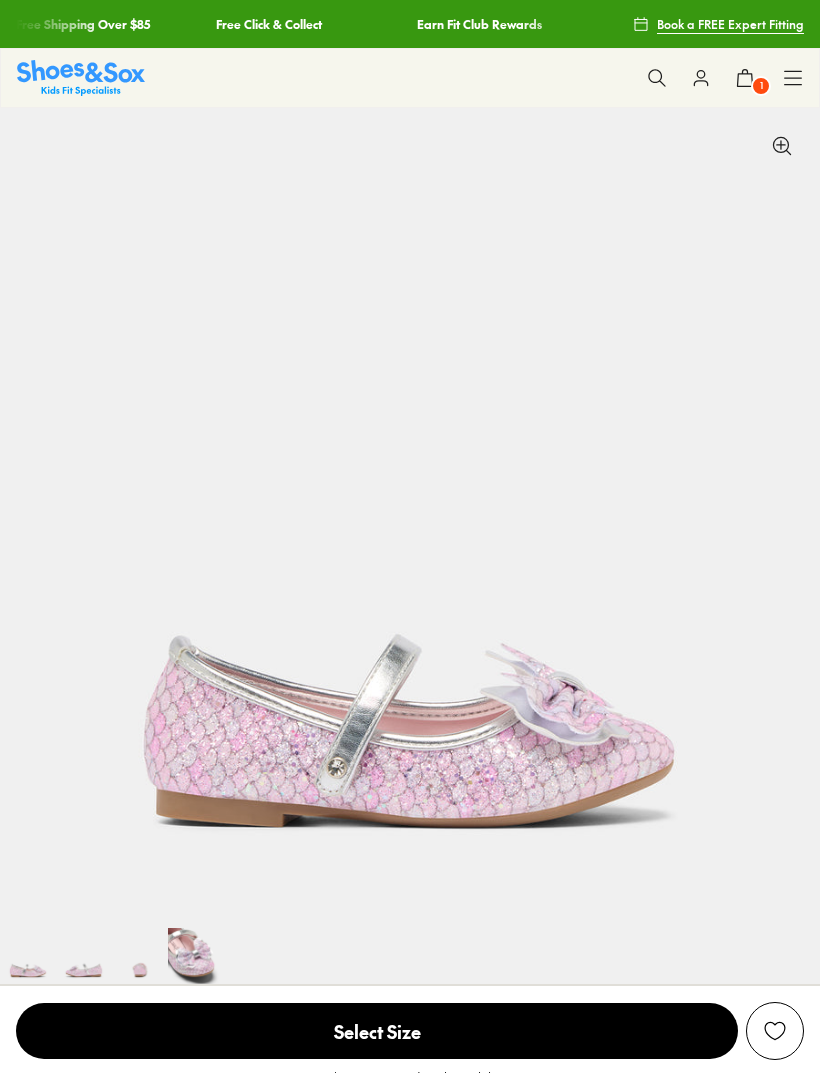 scroll, scrollTop: 0, scrollLeft: 0, axis: both 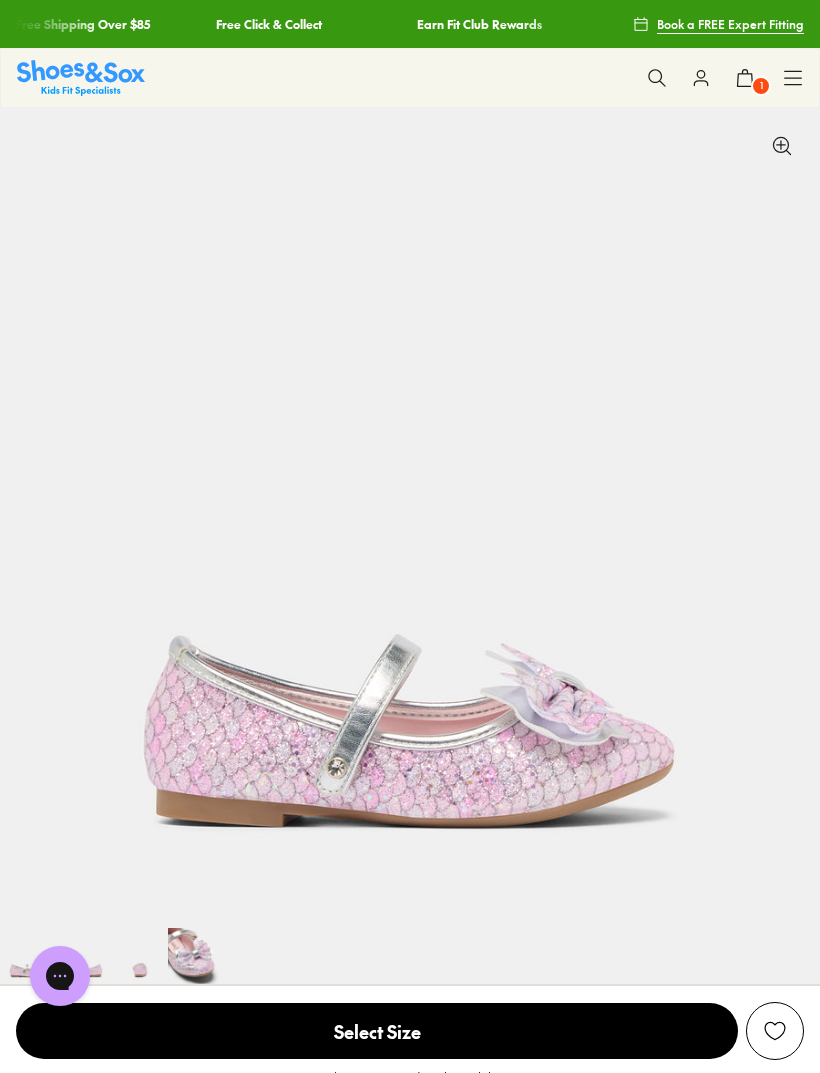 click at bounding box center (140, 956) 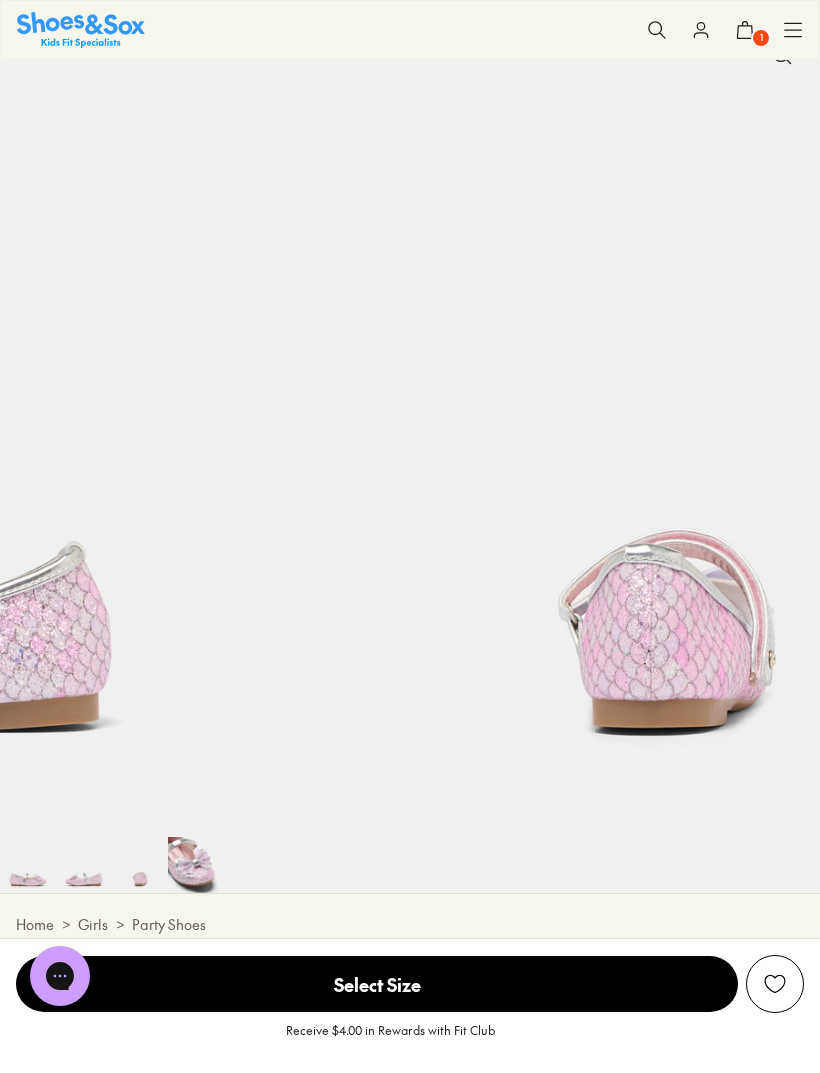 scroll, scrollTop: 0, scrollLeft: 1640, axis: horizontal 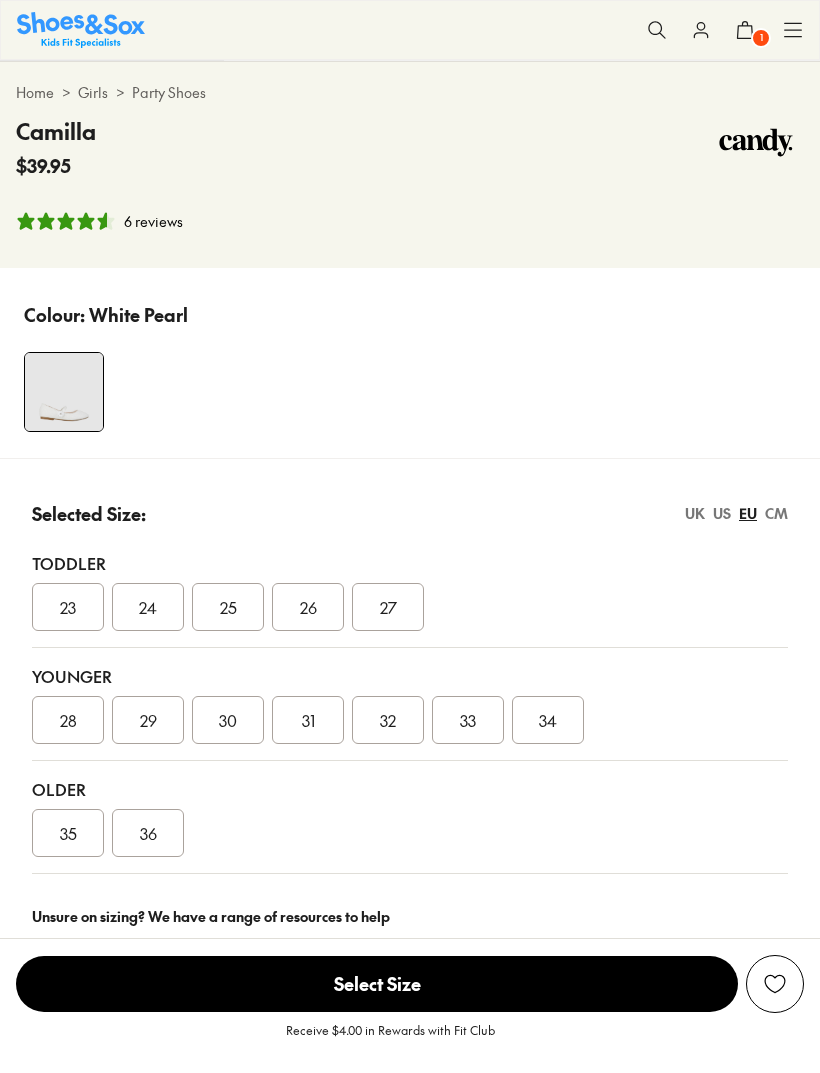 select on "*" 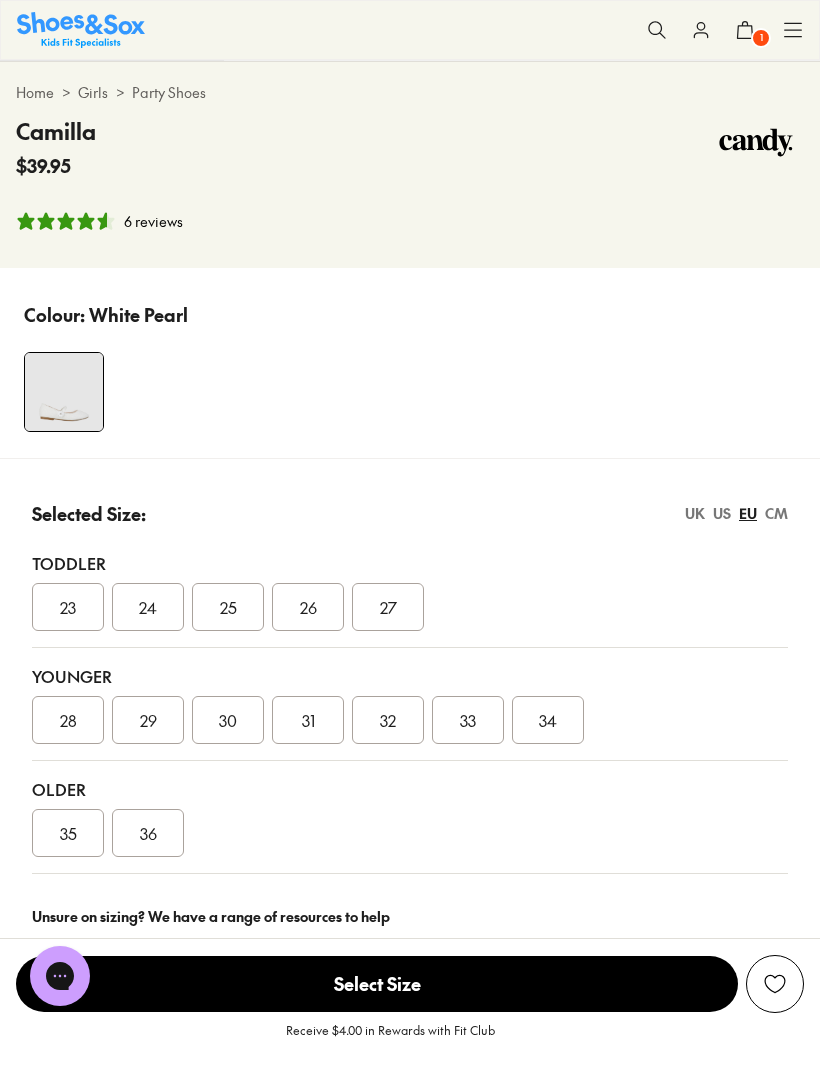 scroll, scrollTop: 0, scrollLeft: 0, axis: both 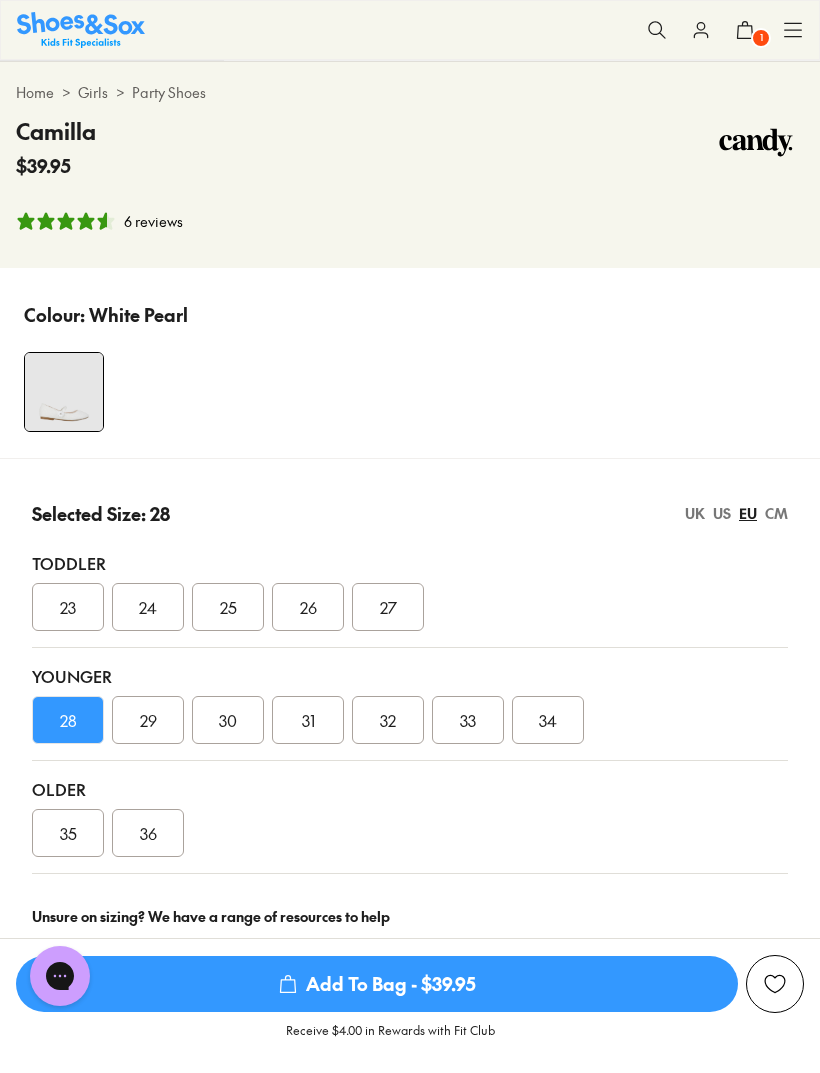 click on "Add To Bag - $39.95" at bounding box center [377, 984] 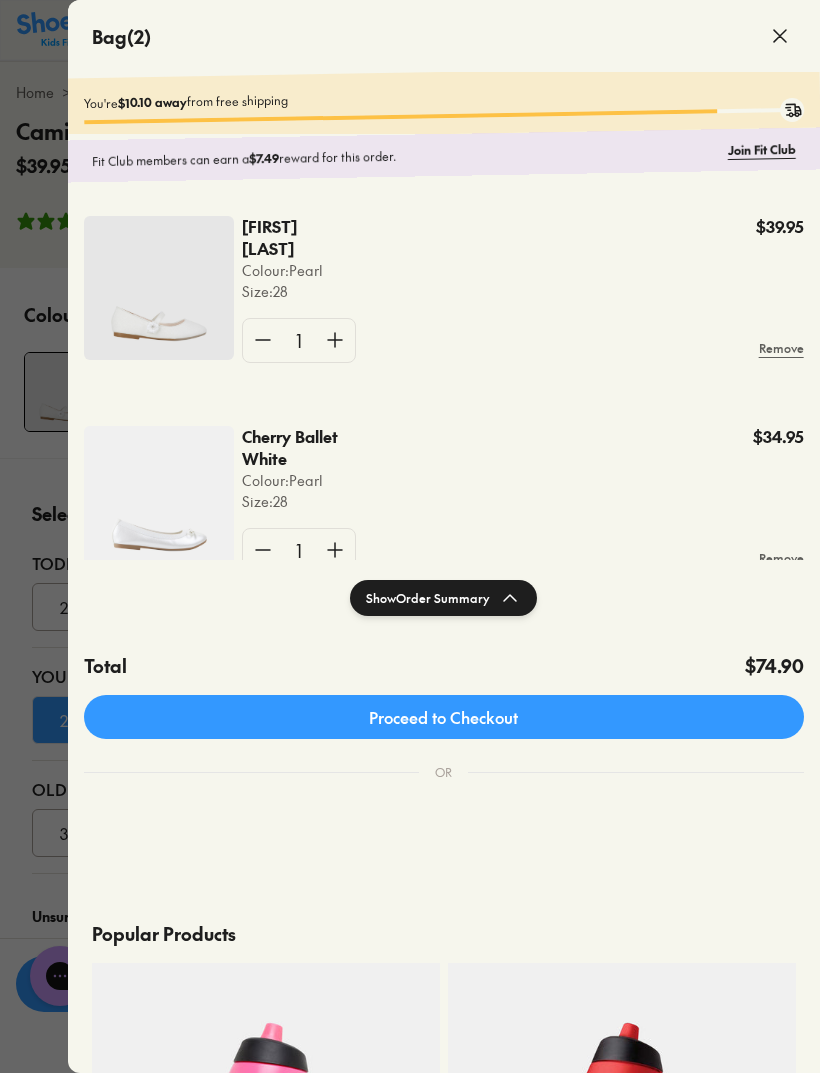 click 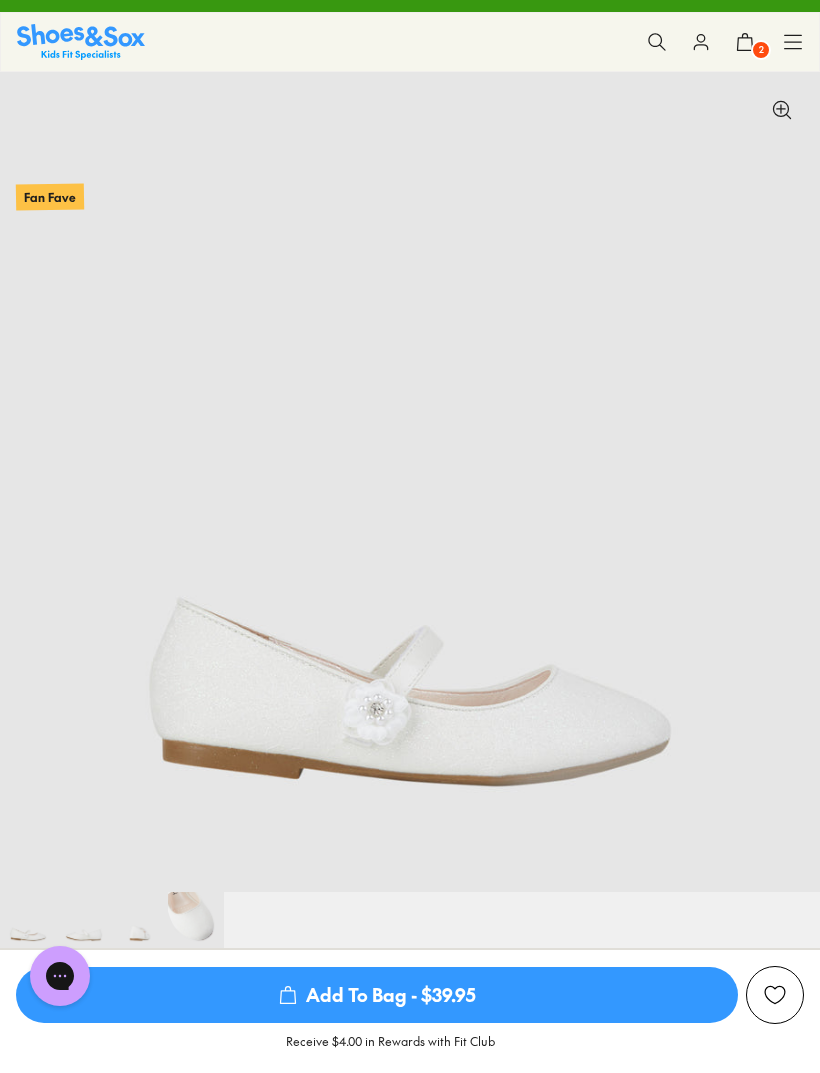 scroll, scrollTop: 0, scrollLeft: 0, axis: both 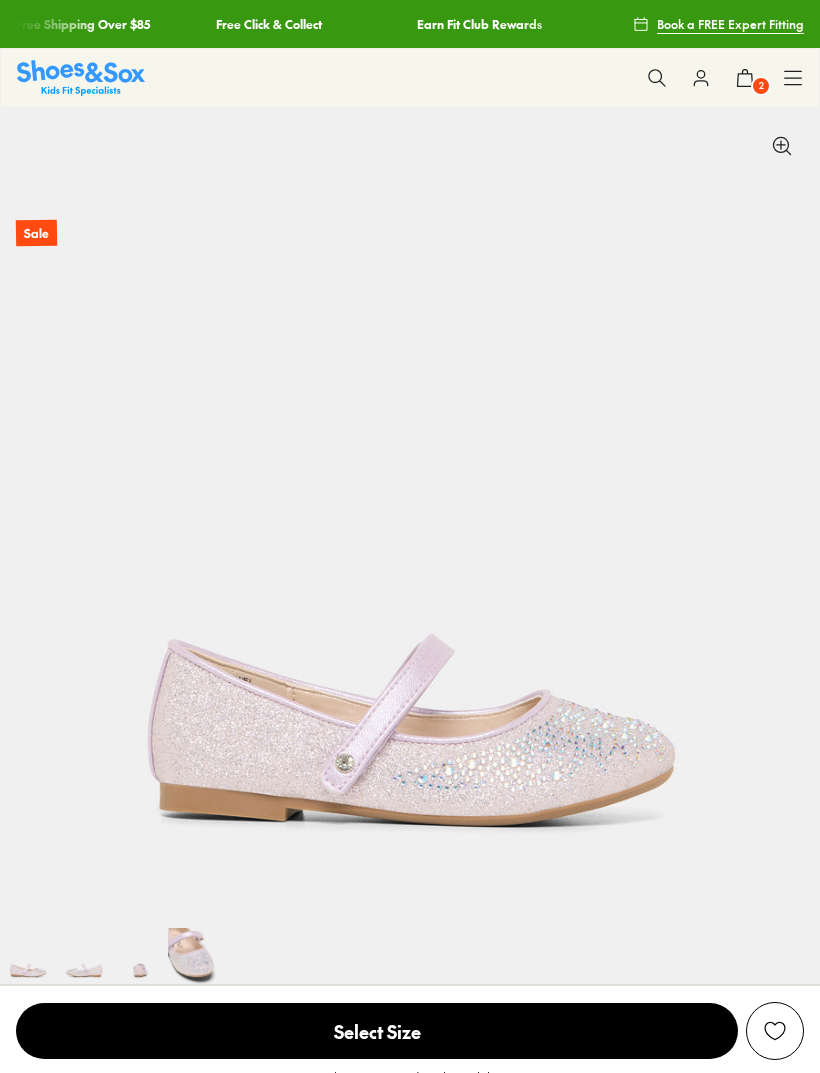 click 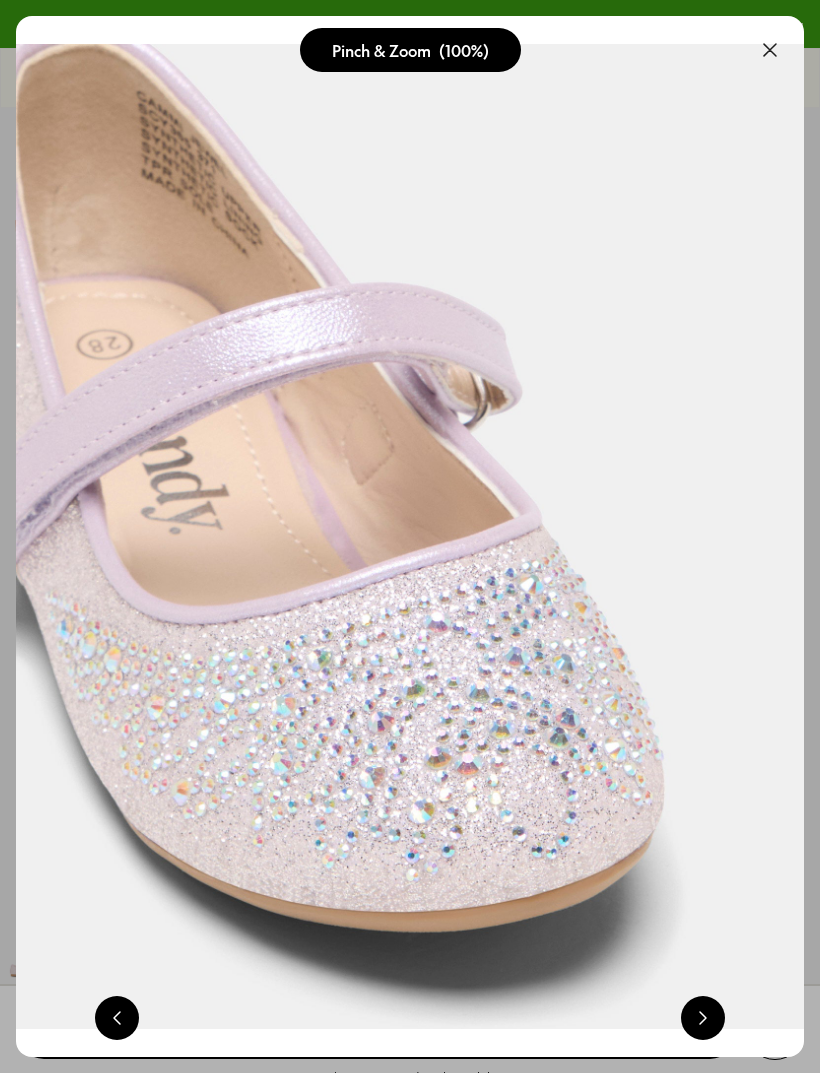 scroll, scrollTop: 0, scrollLeft: 0, axis: both 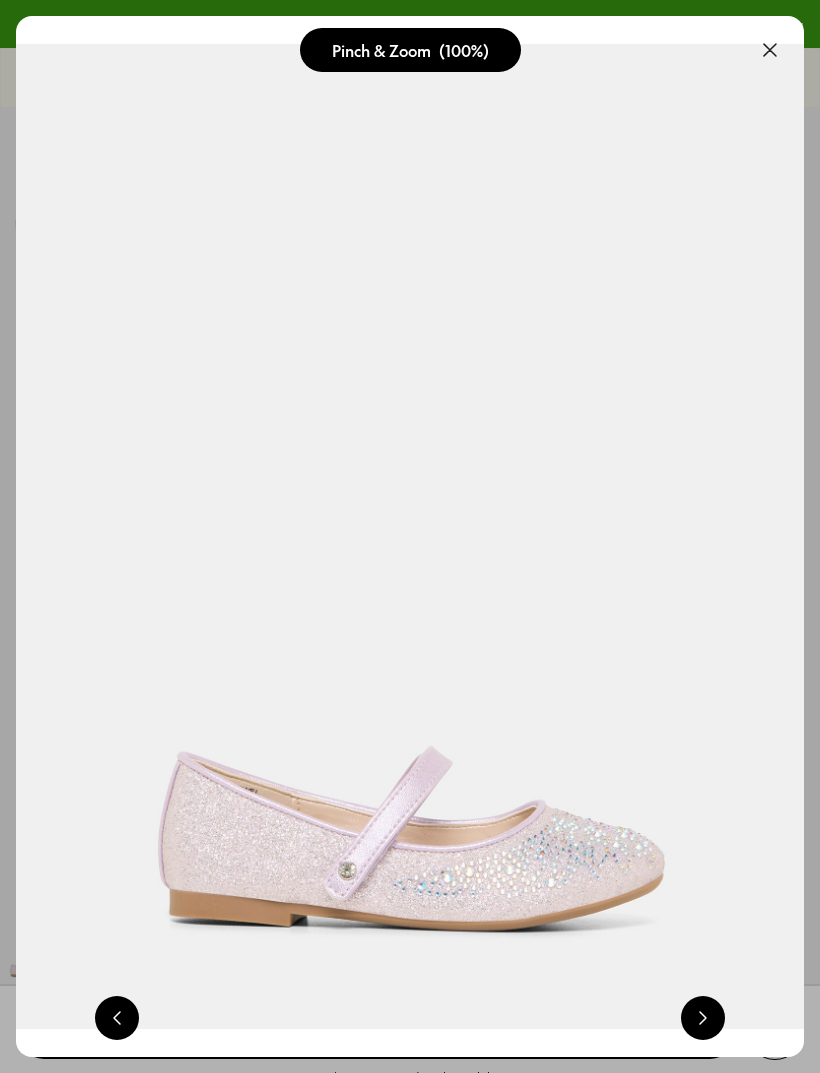 select on "*" 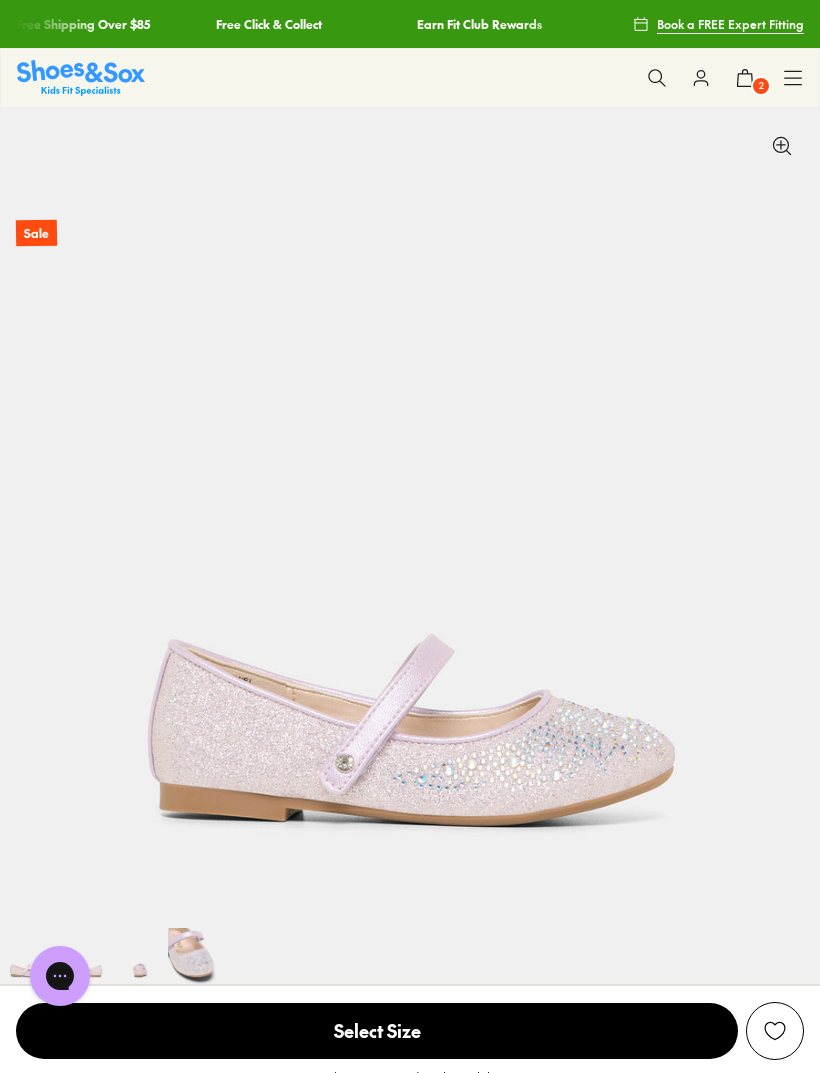 click at bounding box center (196, 956) 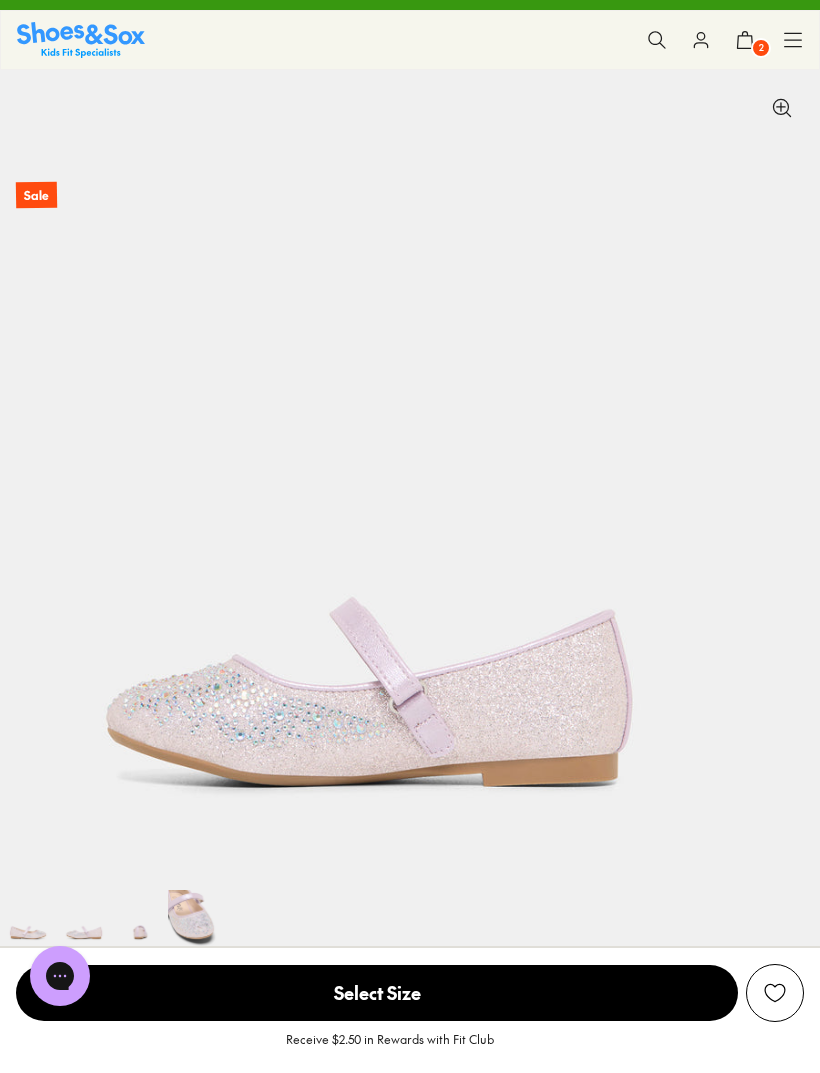 scroll, scrollTop: 90, scrollLeft: 0, axis: vertical 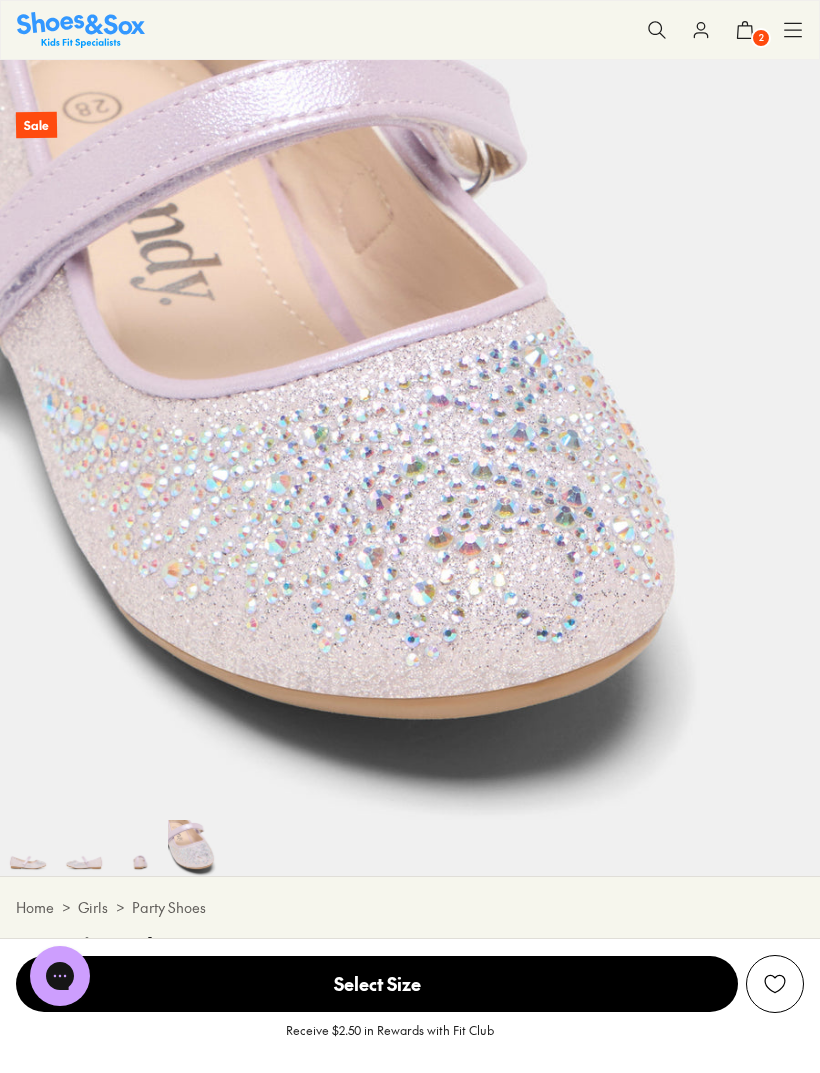 click at bounding box center [140, 848] 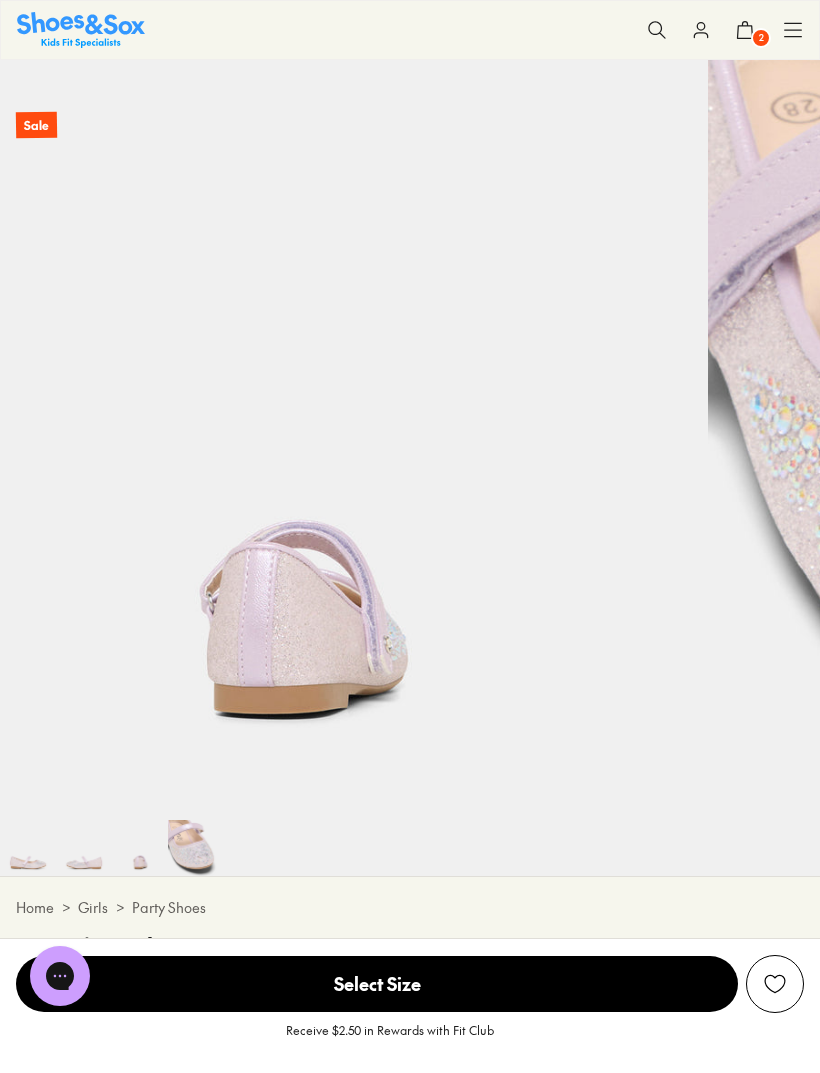 scroll, scrollTop: 0, scrollLeft: 1640, axis: horizontal 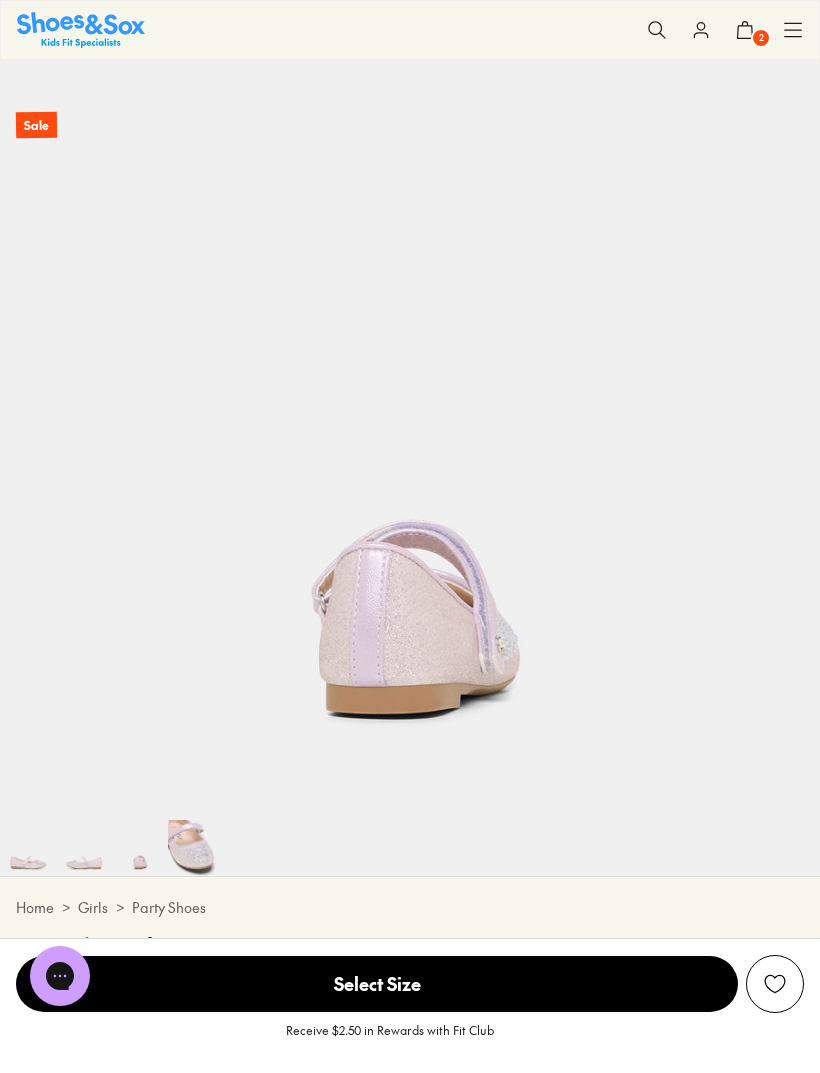 click at bounding box center (140, 848) 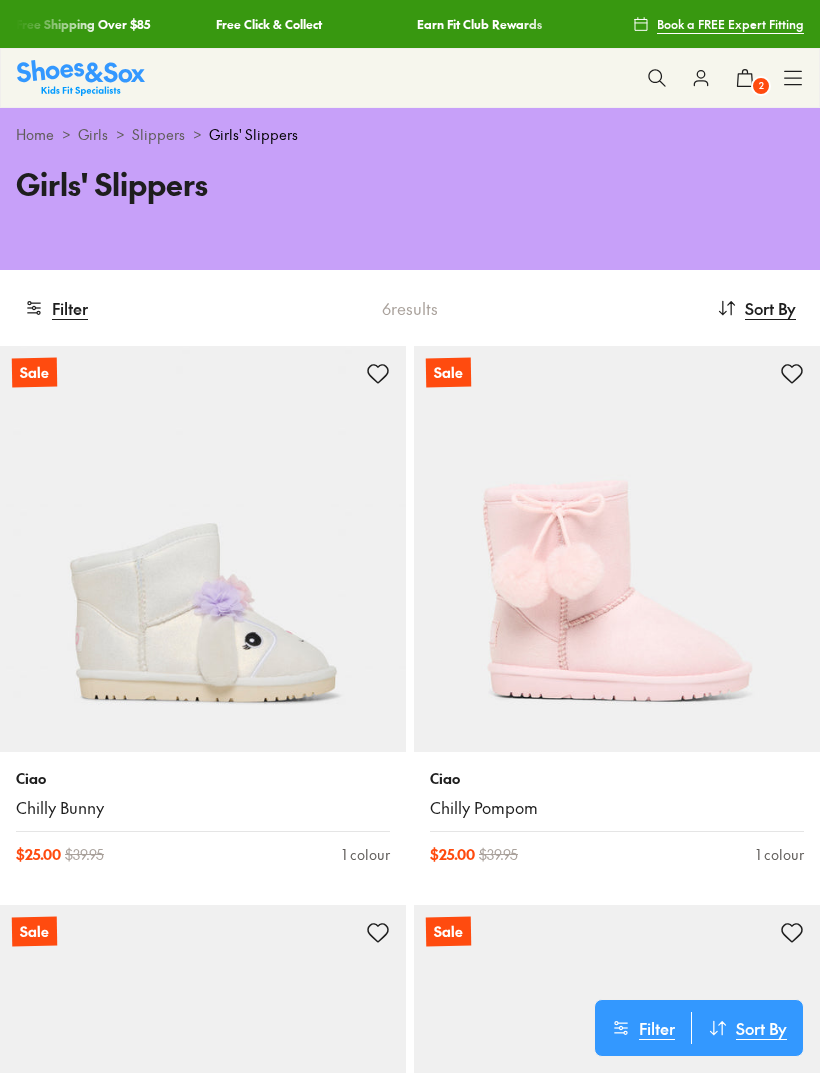 scroll, scrollTop: 0, scrollLeft: 0, axis: both 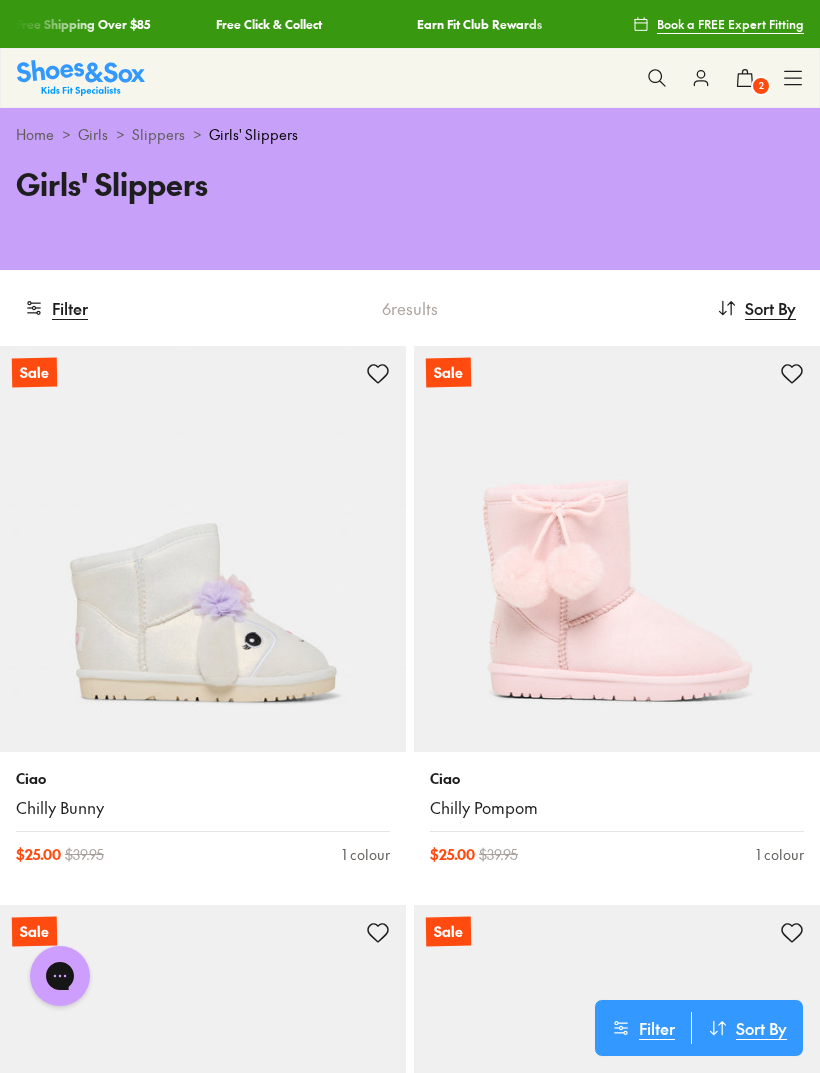 click 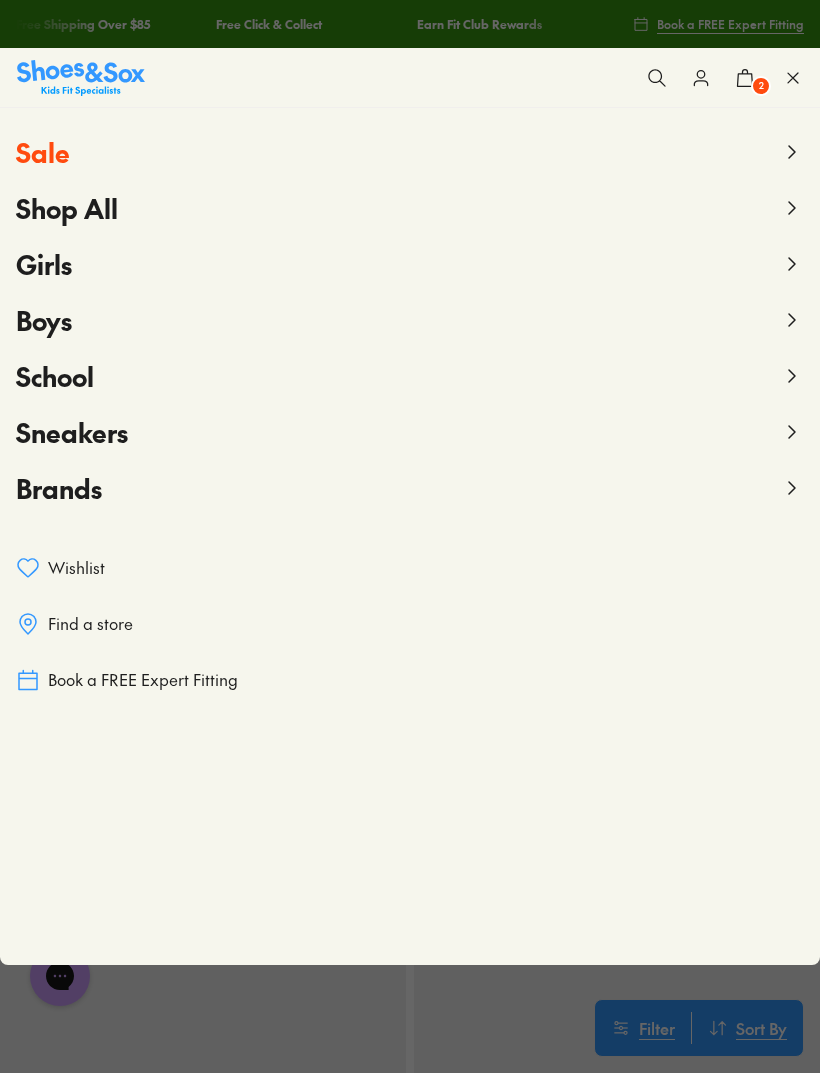 click 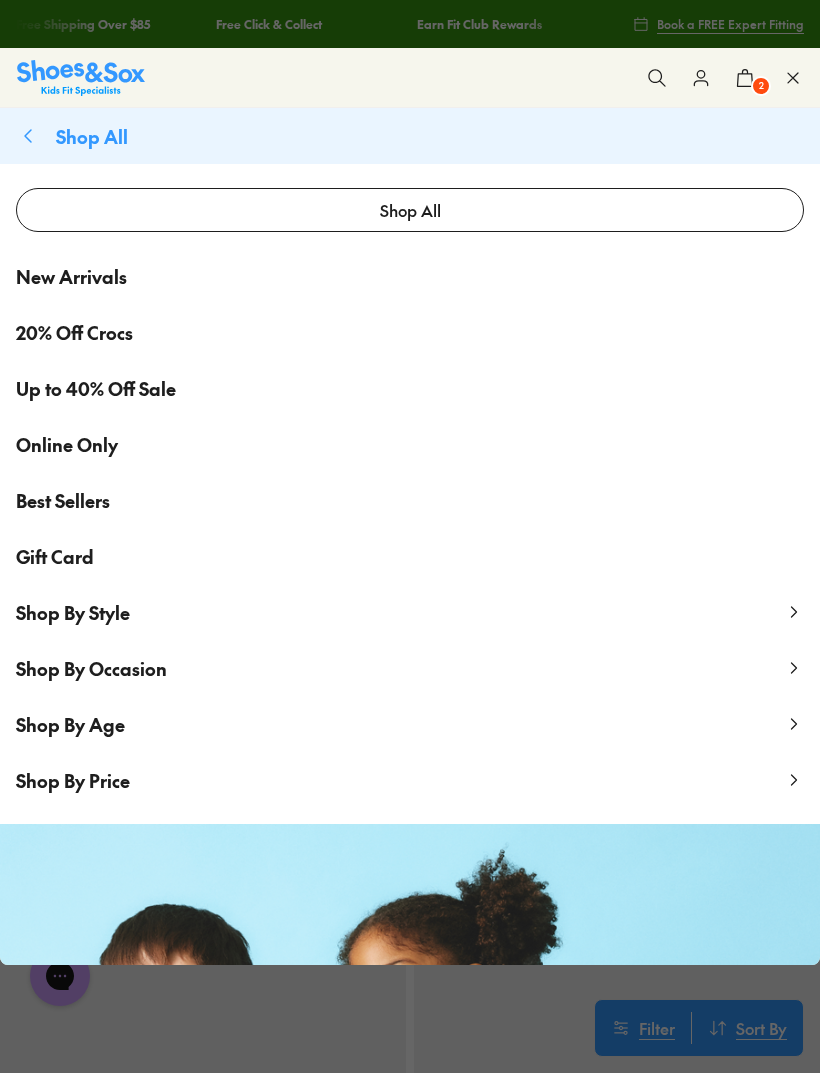 click on "Shop By Style" at bounding box center [73, 612] 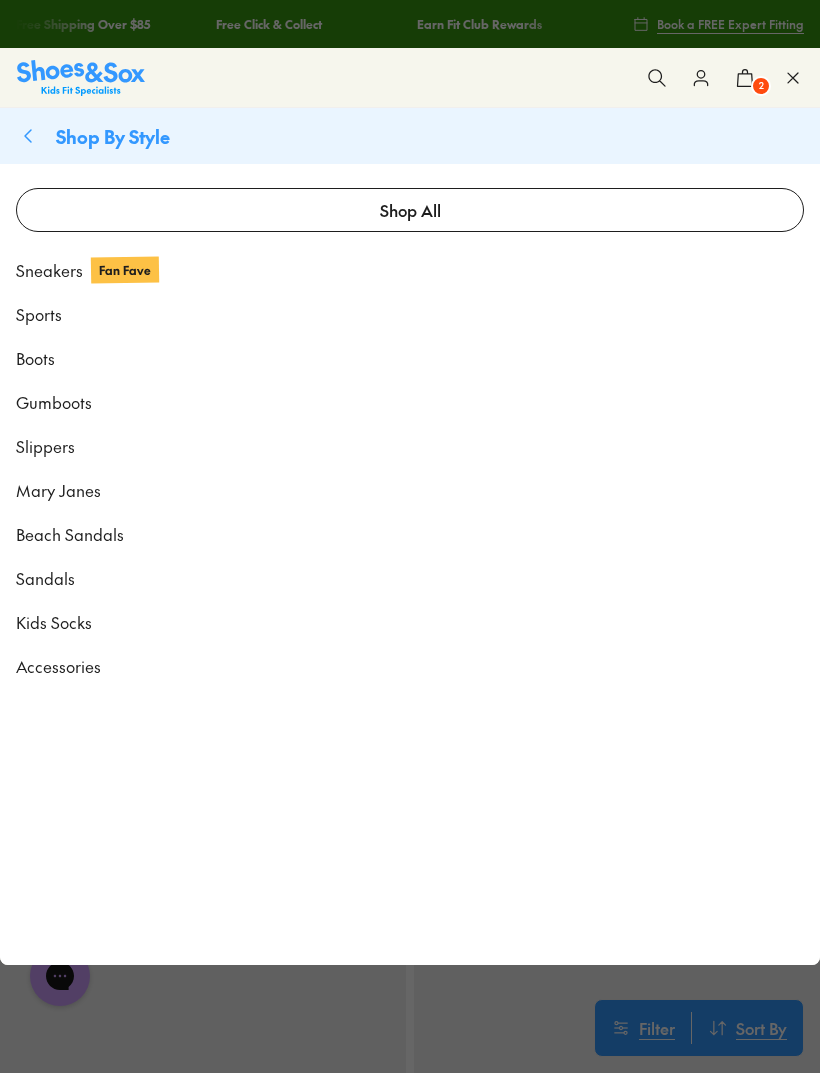 click on "2" at bounding box center [761, 86] 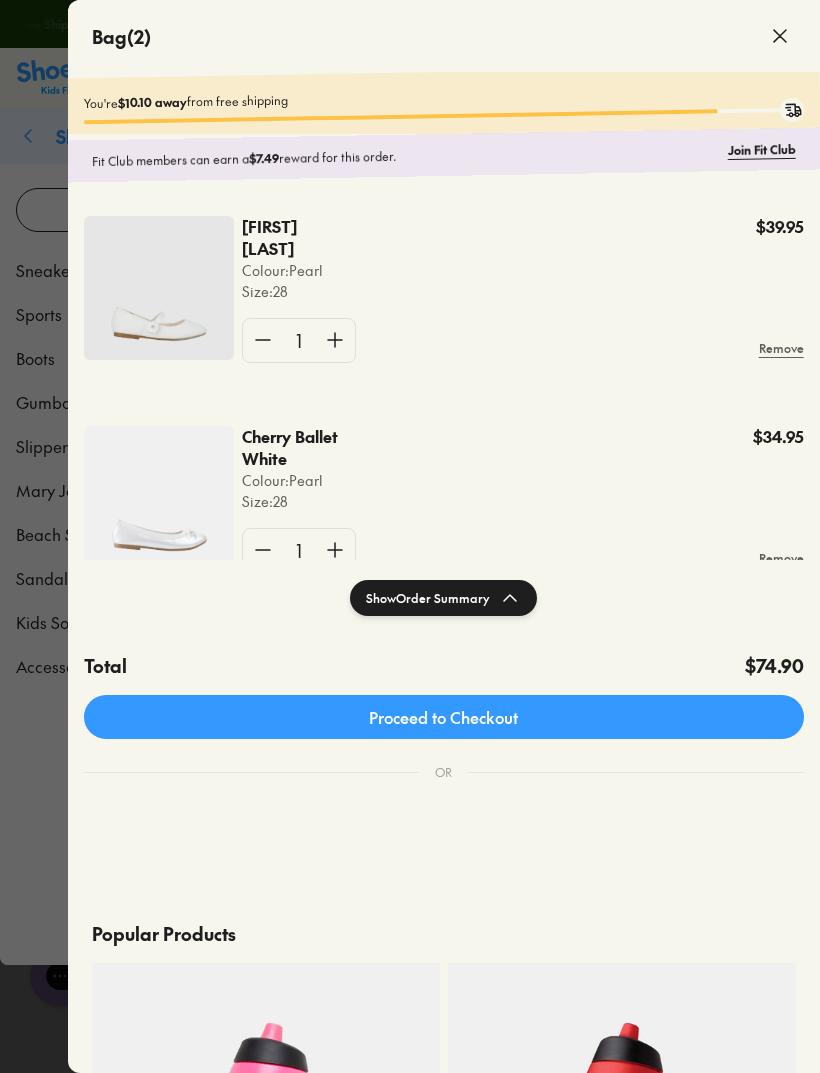 click 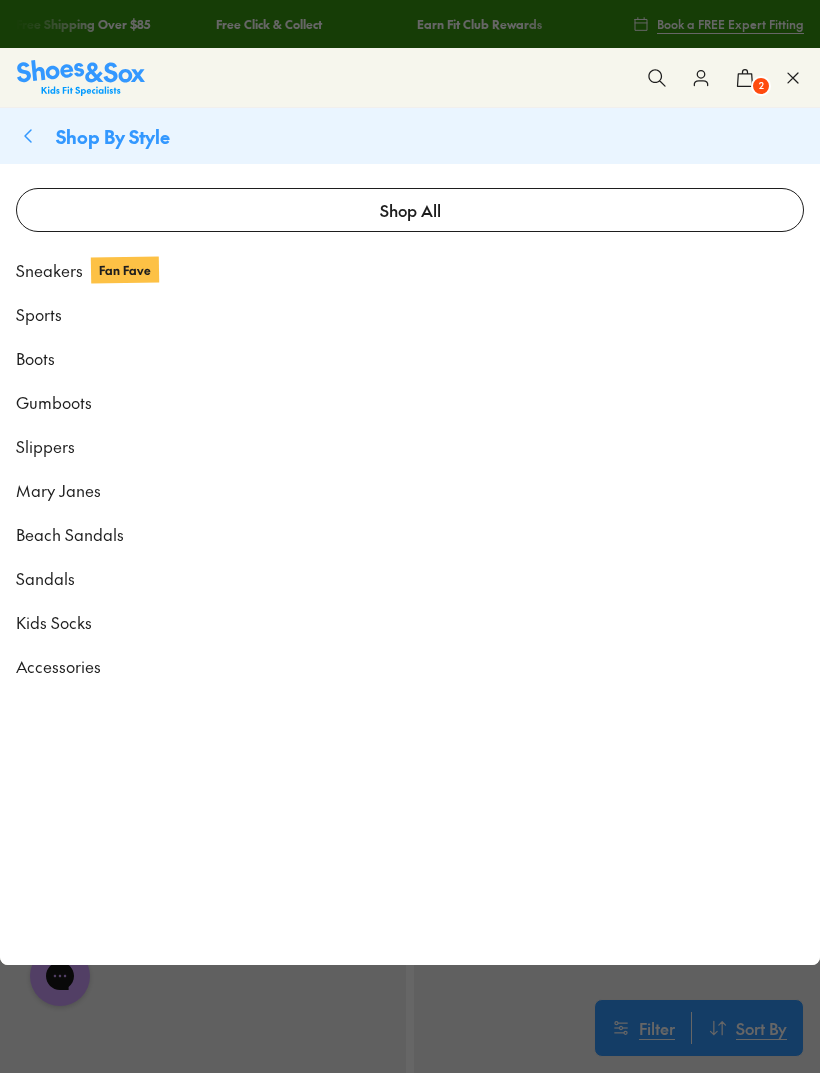click 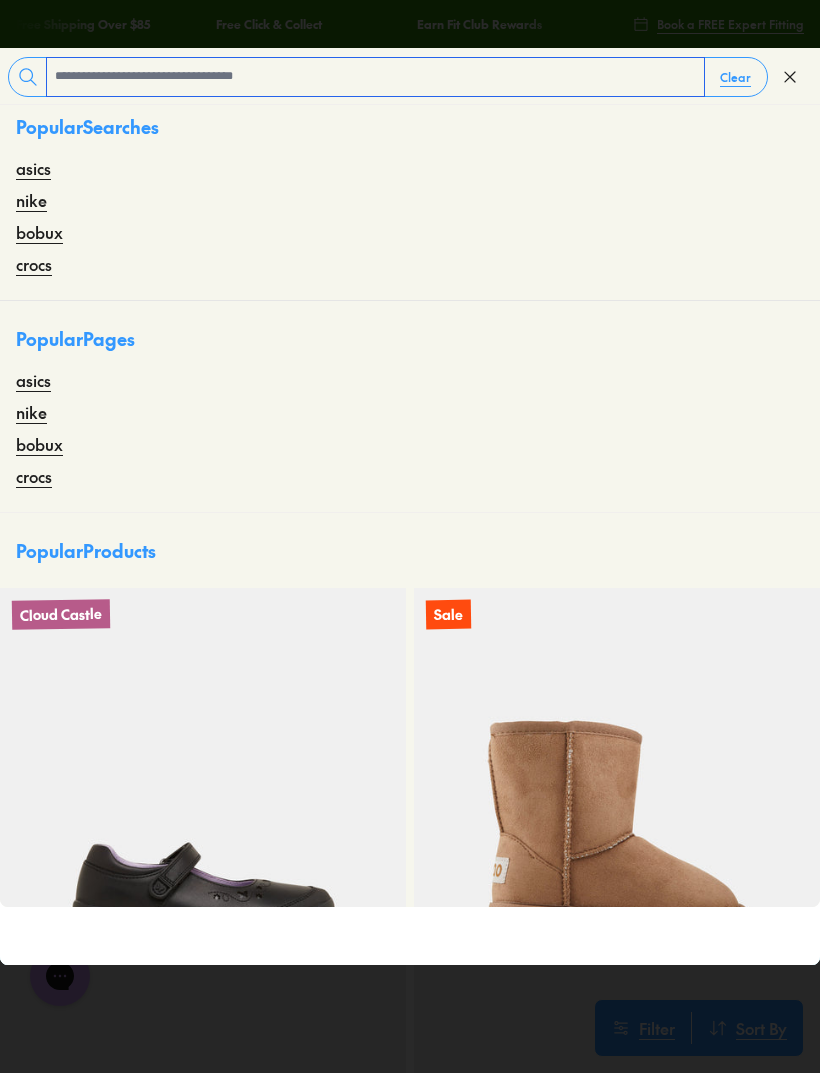 click at bounding box center (375, 77) 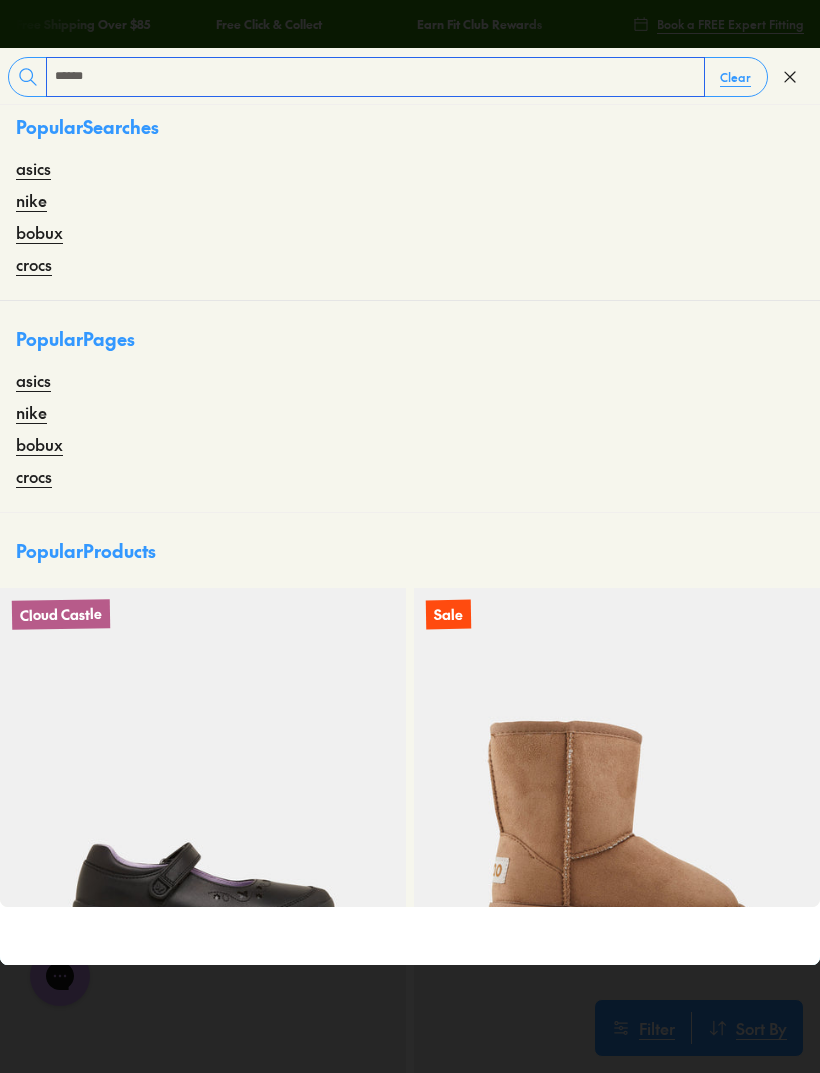 type on "******" 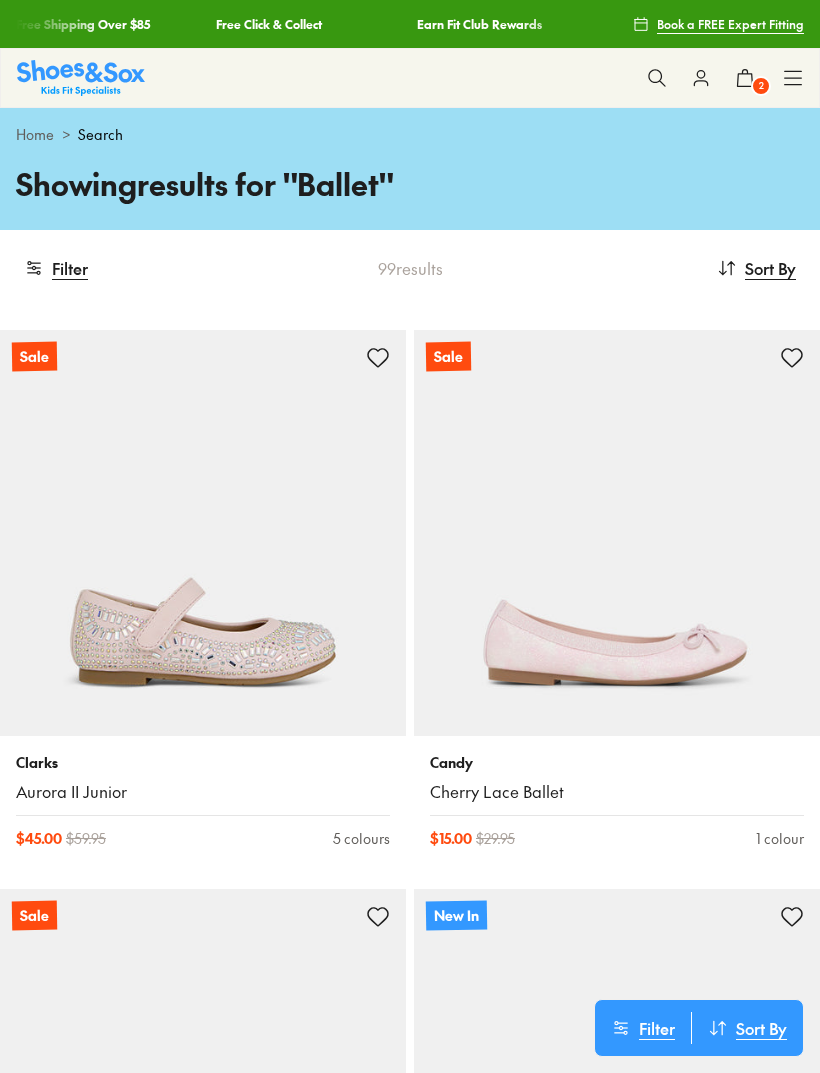 scroll, scrollTop: 0, scrollLeft: 0, axis: both 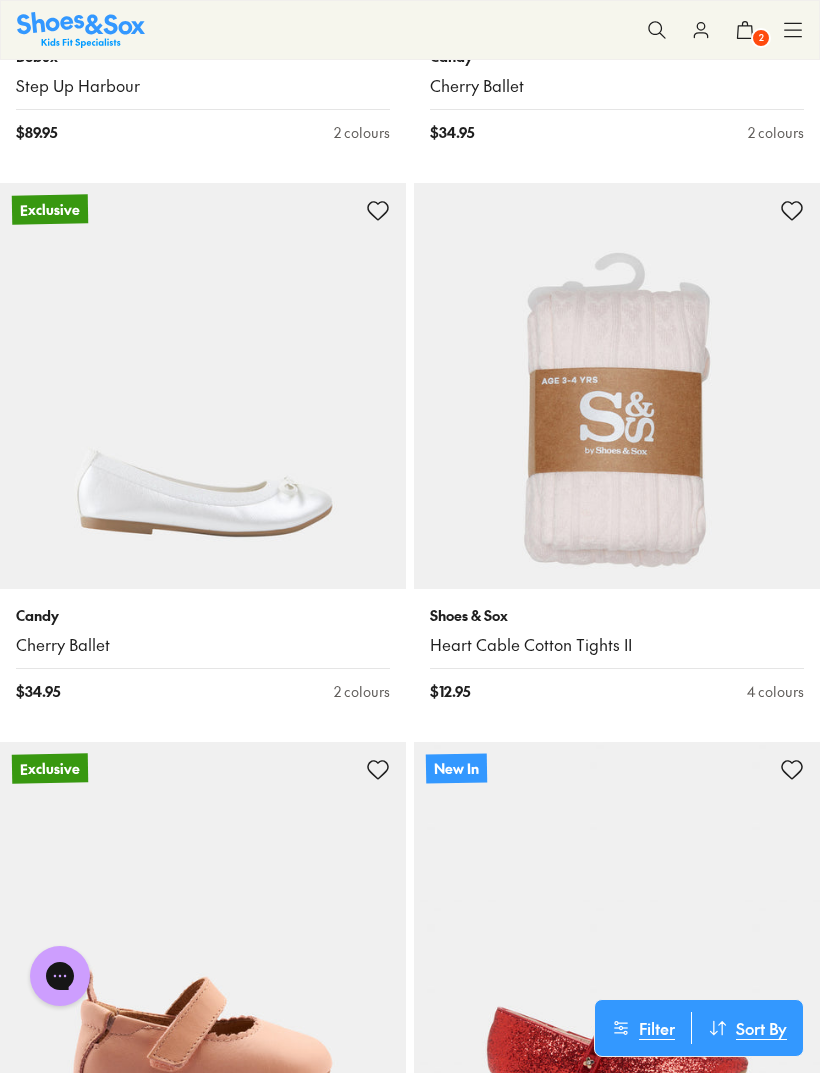 click at bounding box center [203, 386] 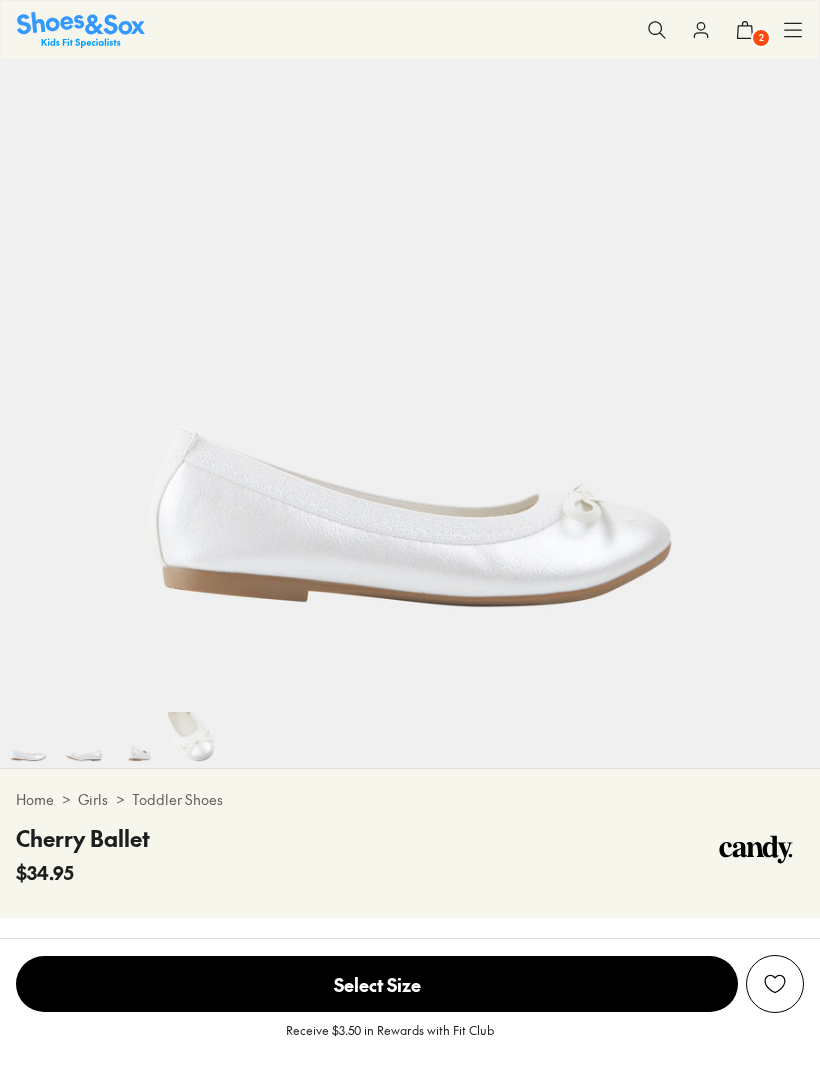 select on "*" 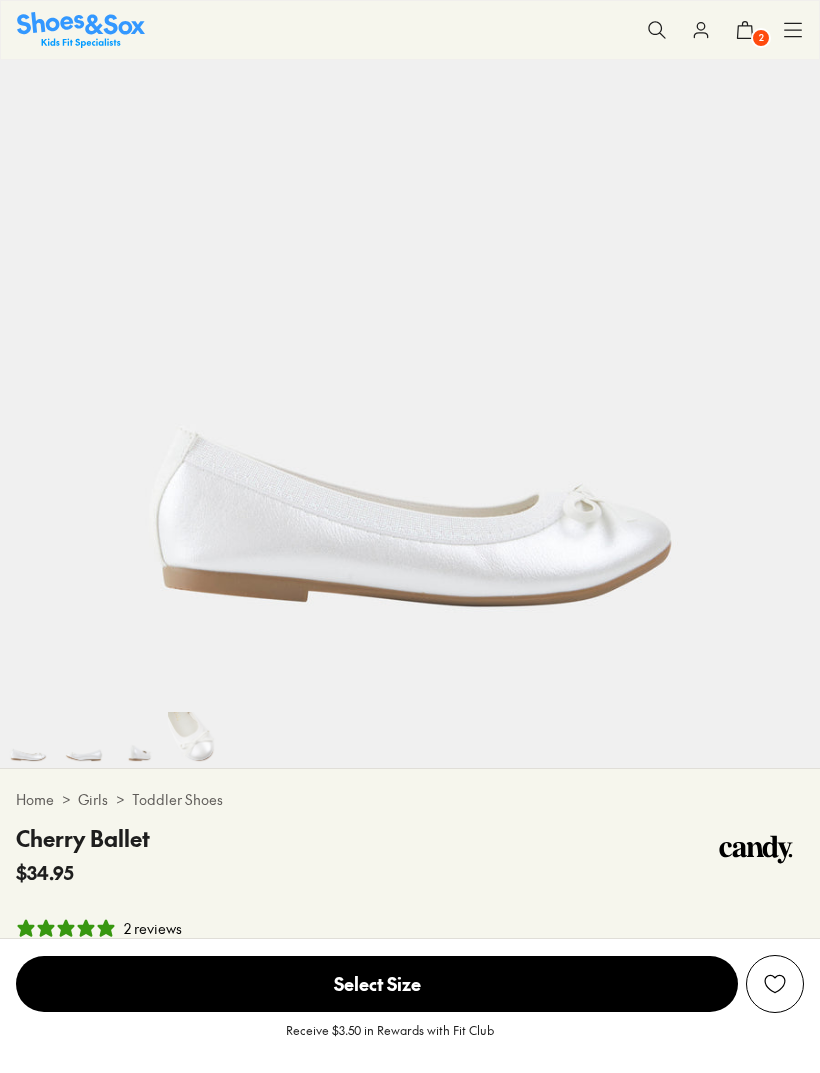 scroll, scrollTop: 216, scrollLeft: 0, axis: vertical 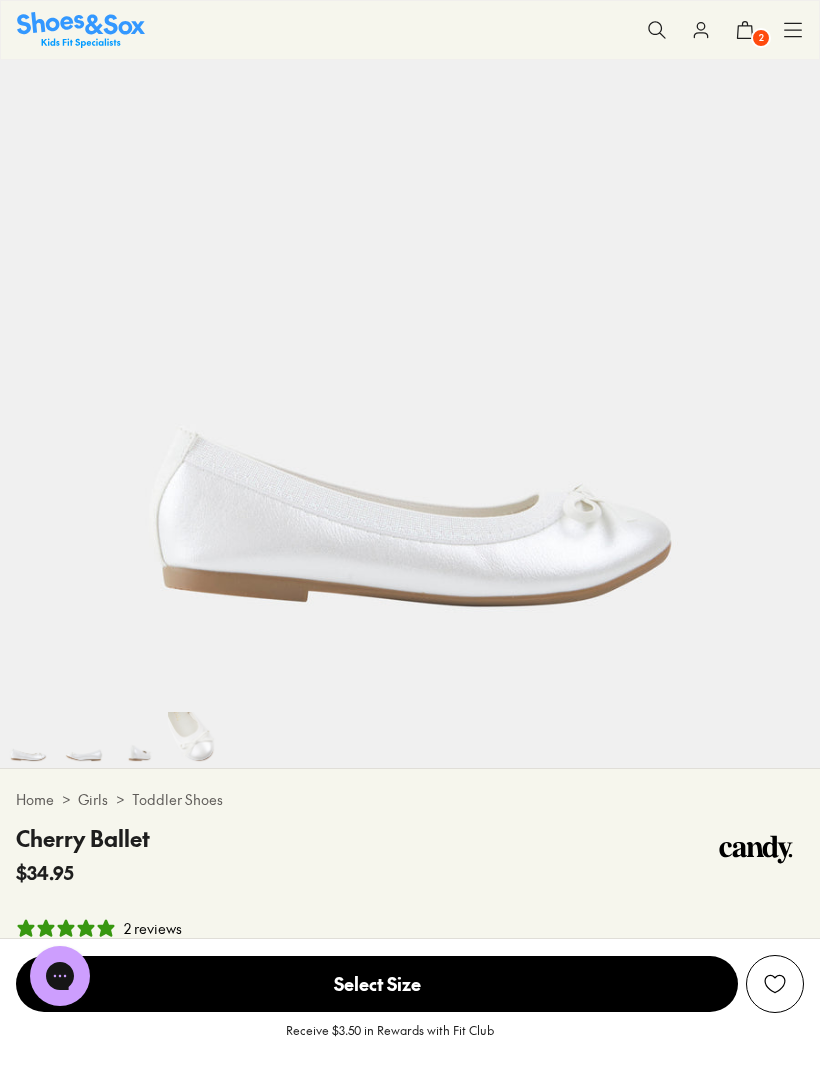 click at bounding box center [84, 740] 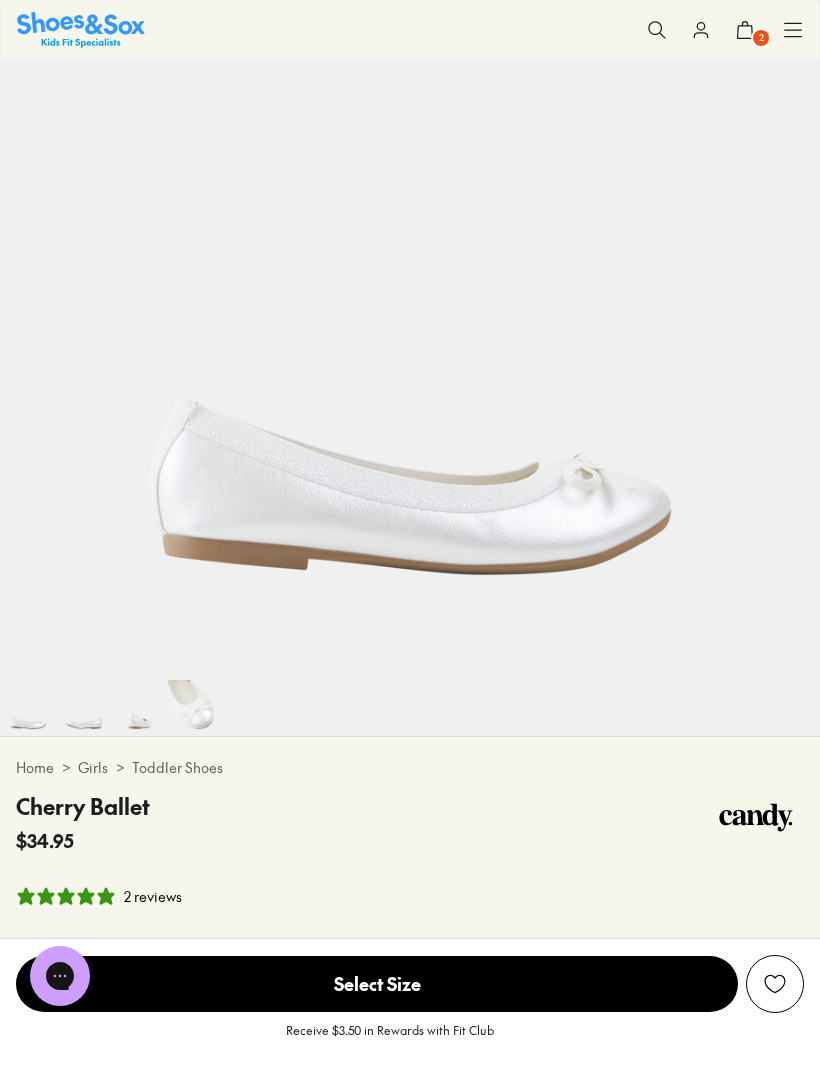 scroll, scrollTop: 0, scrollLeft: 216, axis: horizontal 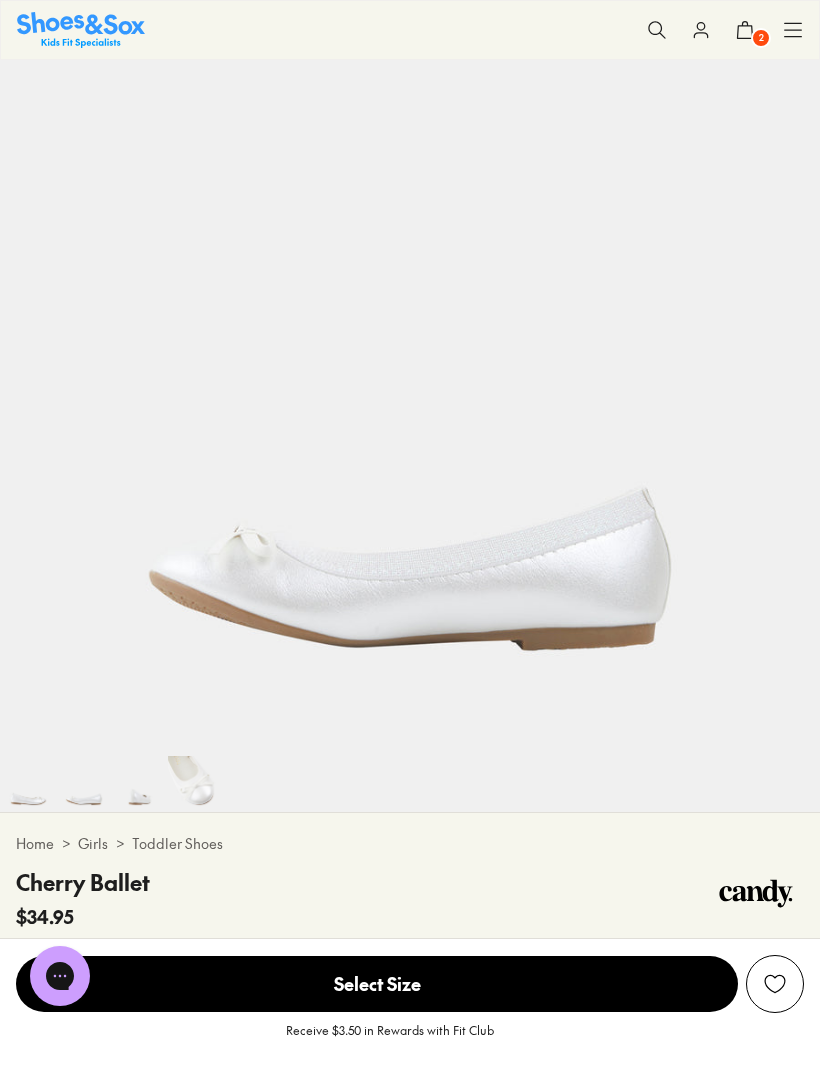 click at bounding box center (140, 784) 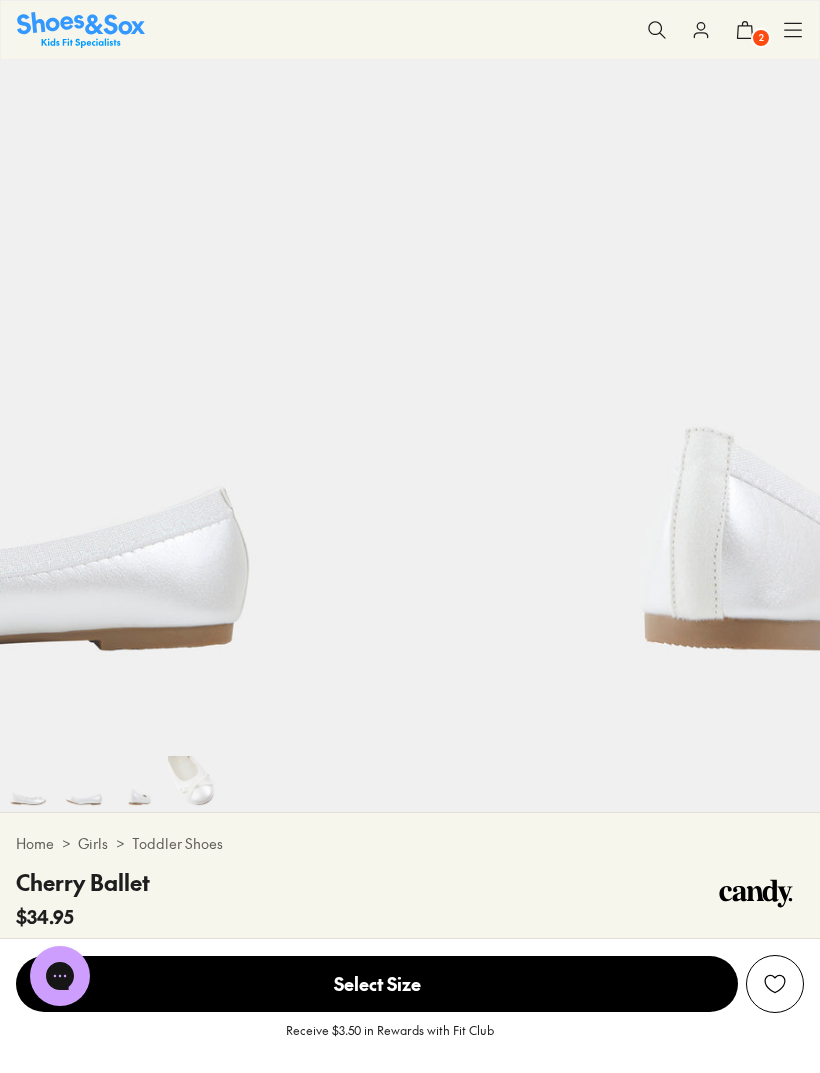 scroll, scrollTop: 139, scrollLeft: 0, axis: vertical 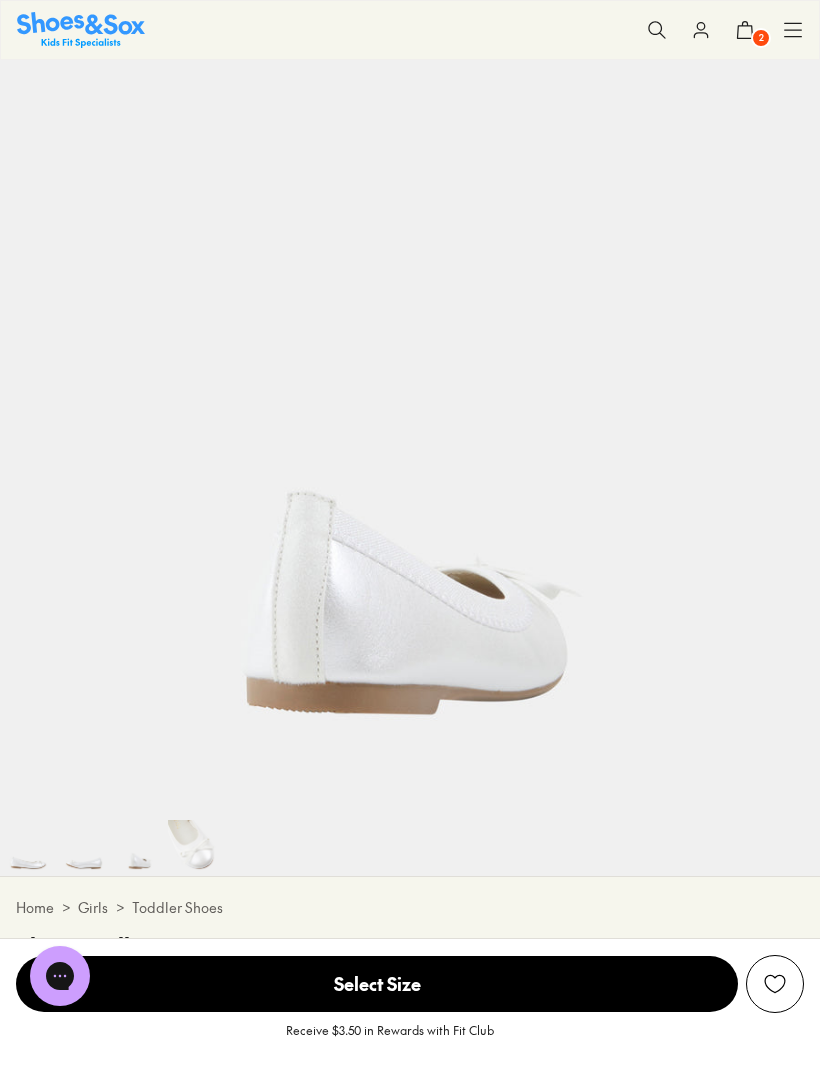 click at bounding box center (196, 848) 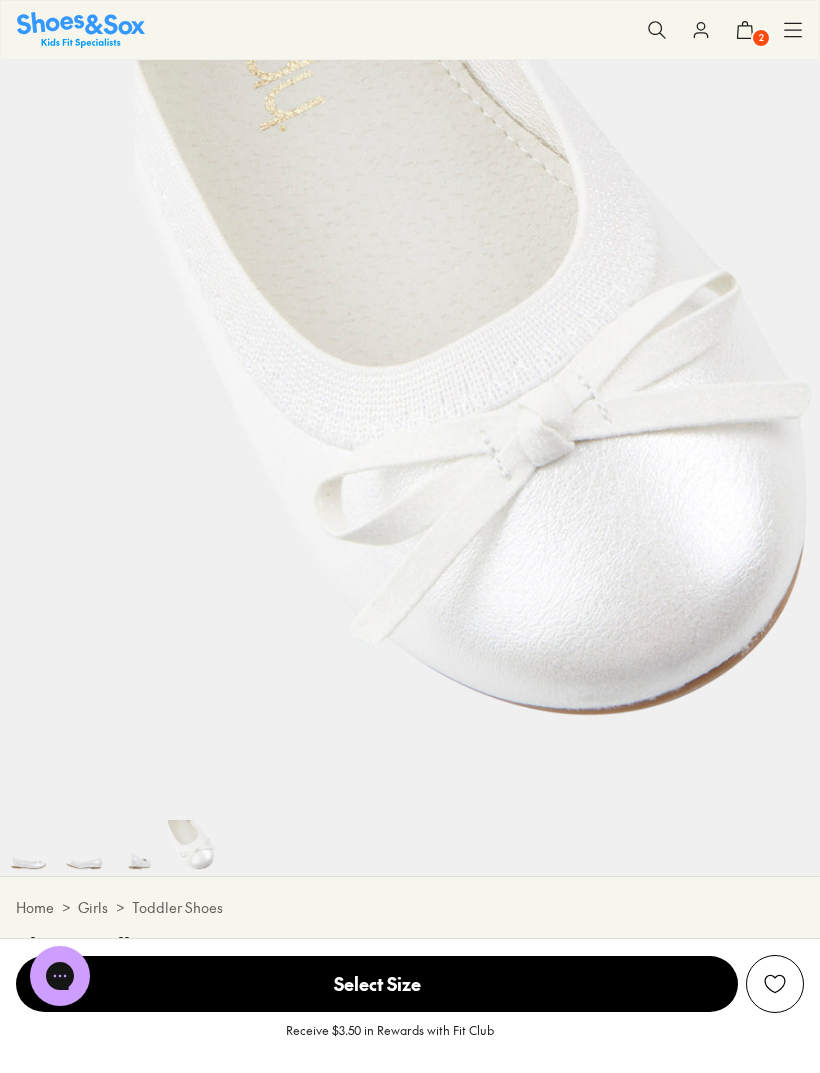 scroll, scrollTop: 0, scrollLeft: 2460, axis: horizontal 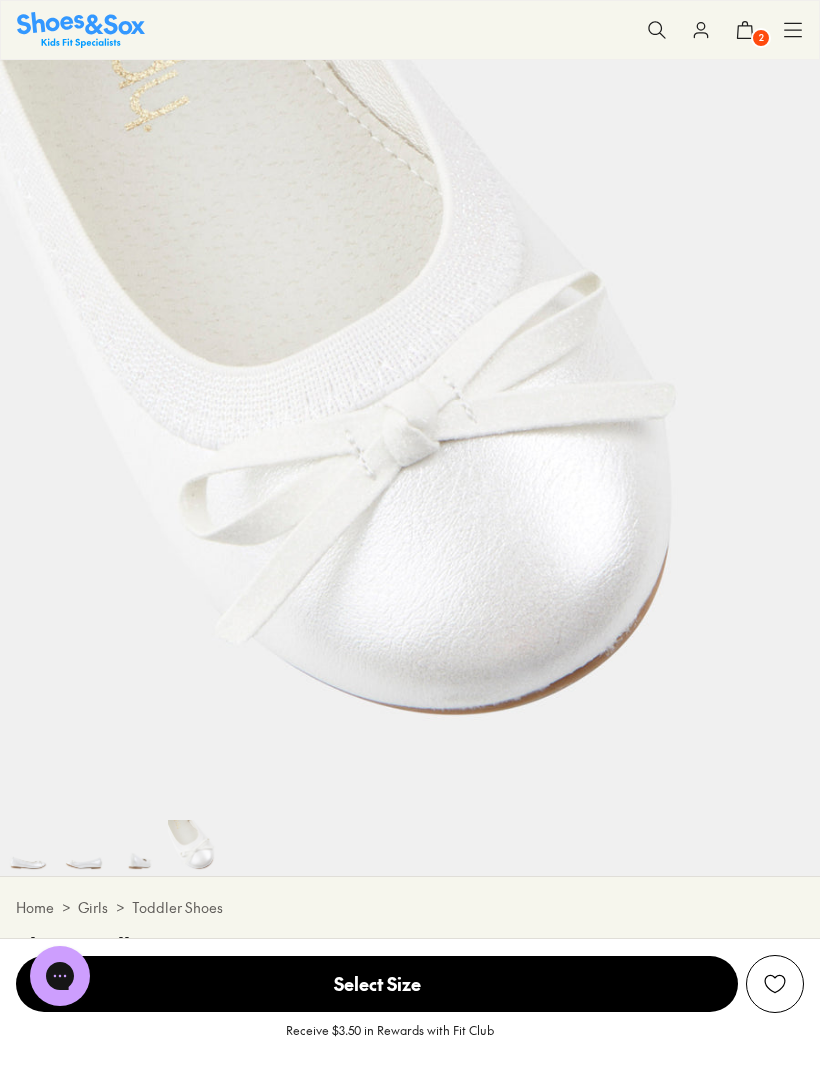 click 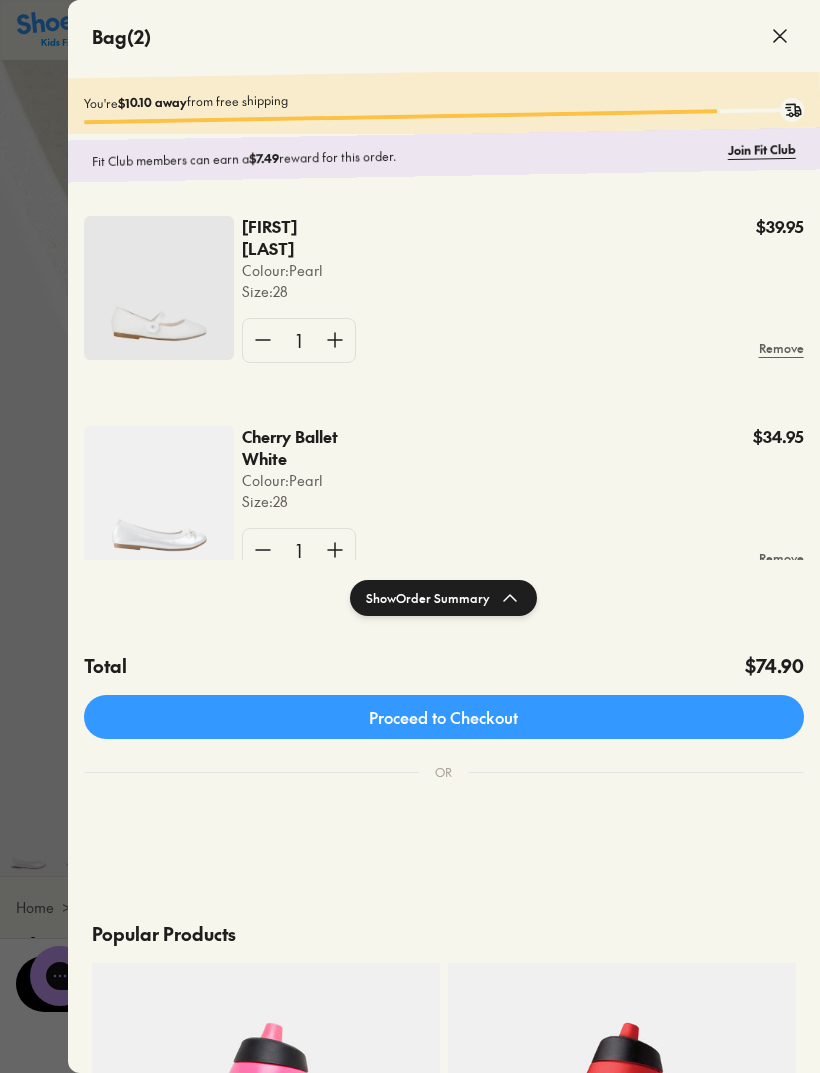 click 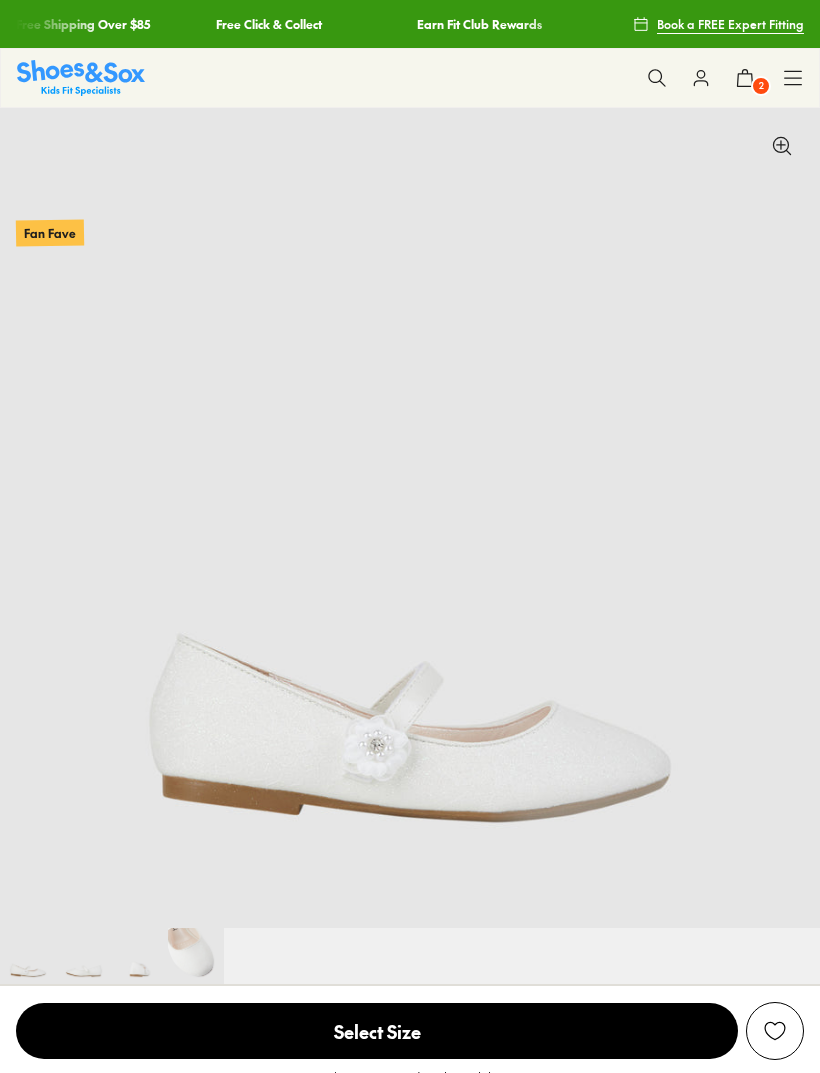 select on "*" 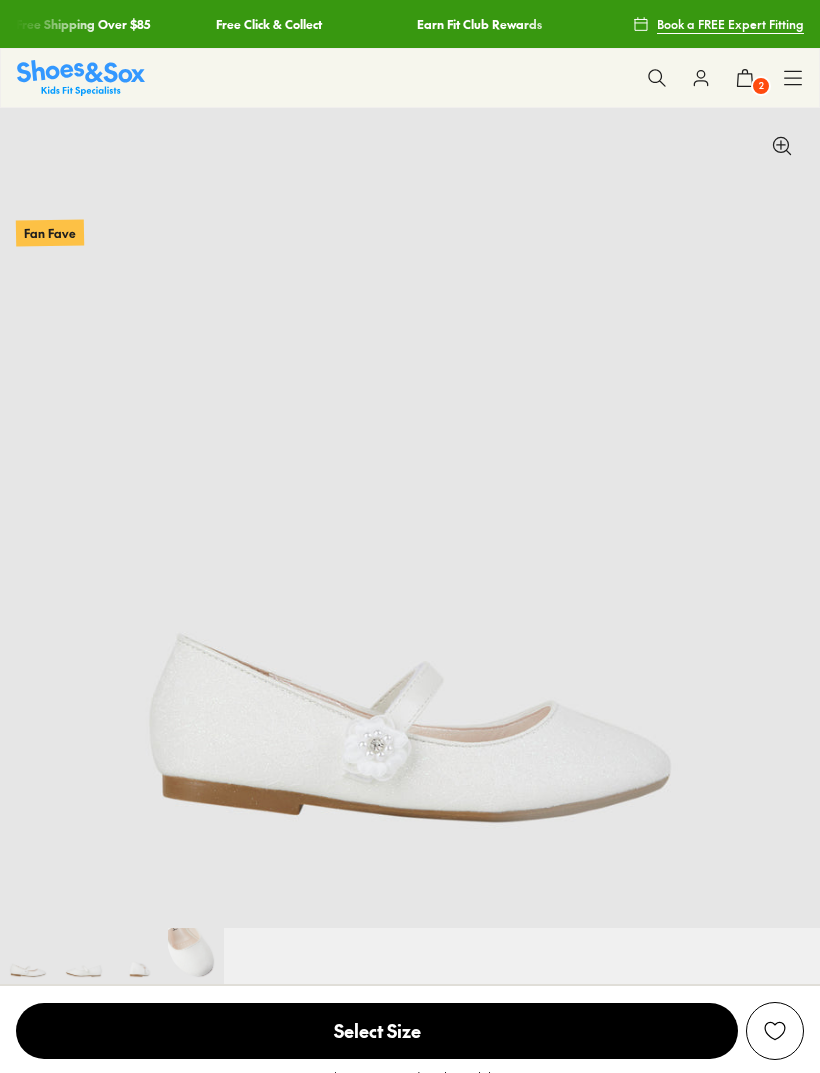 scroll, scrollTop: 114, scrollLeft: 0, axis: vertical 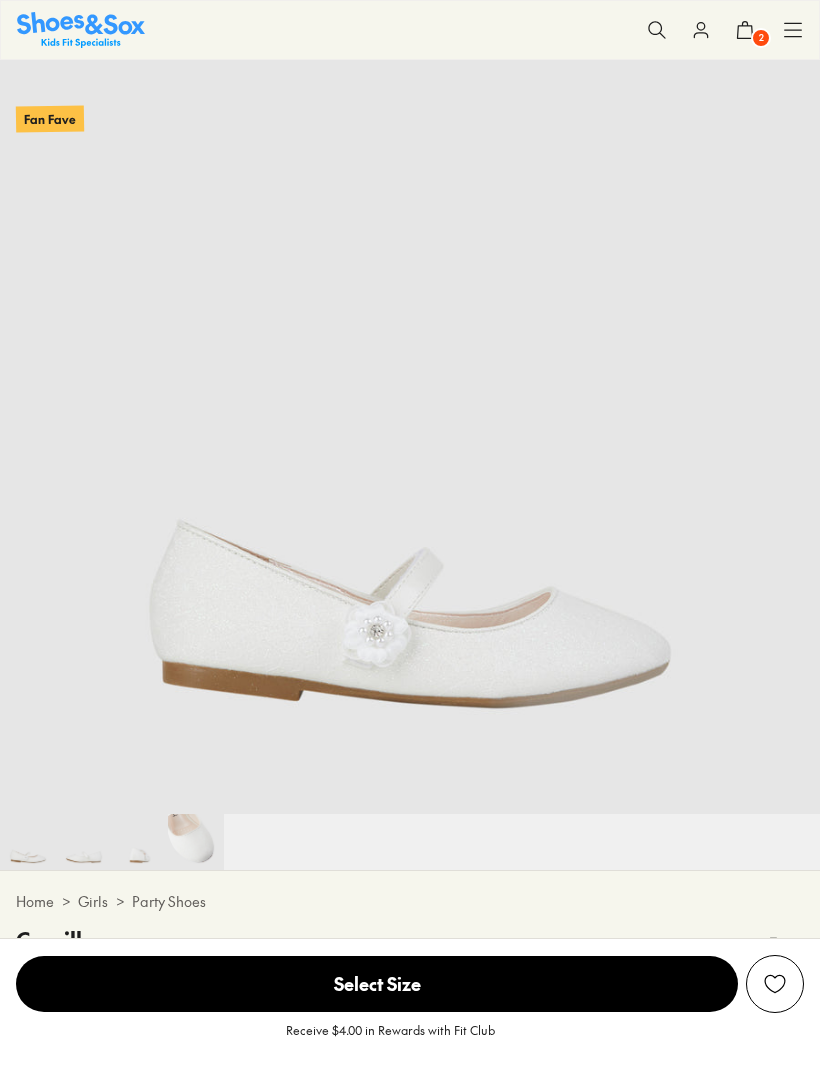 click at bounding box center (140, 842) 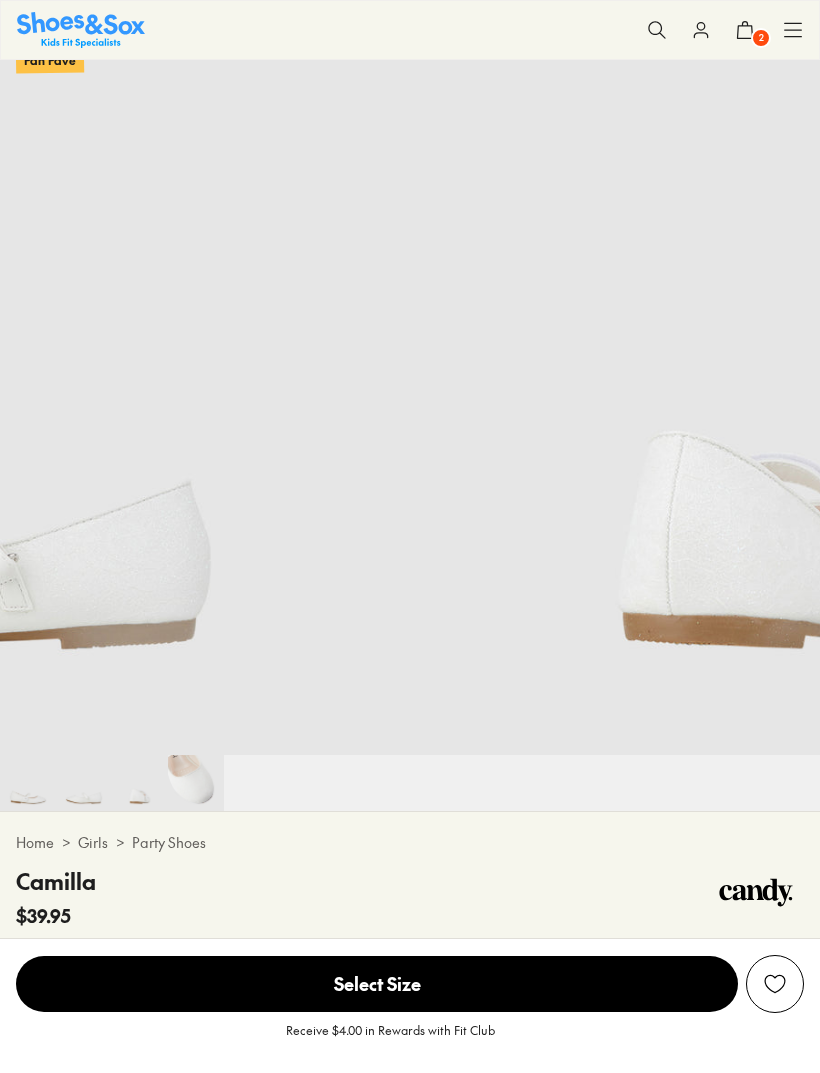 scroll, scrollTop: 172, scrollLeft: 0, axis: vertical 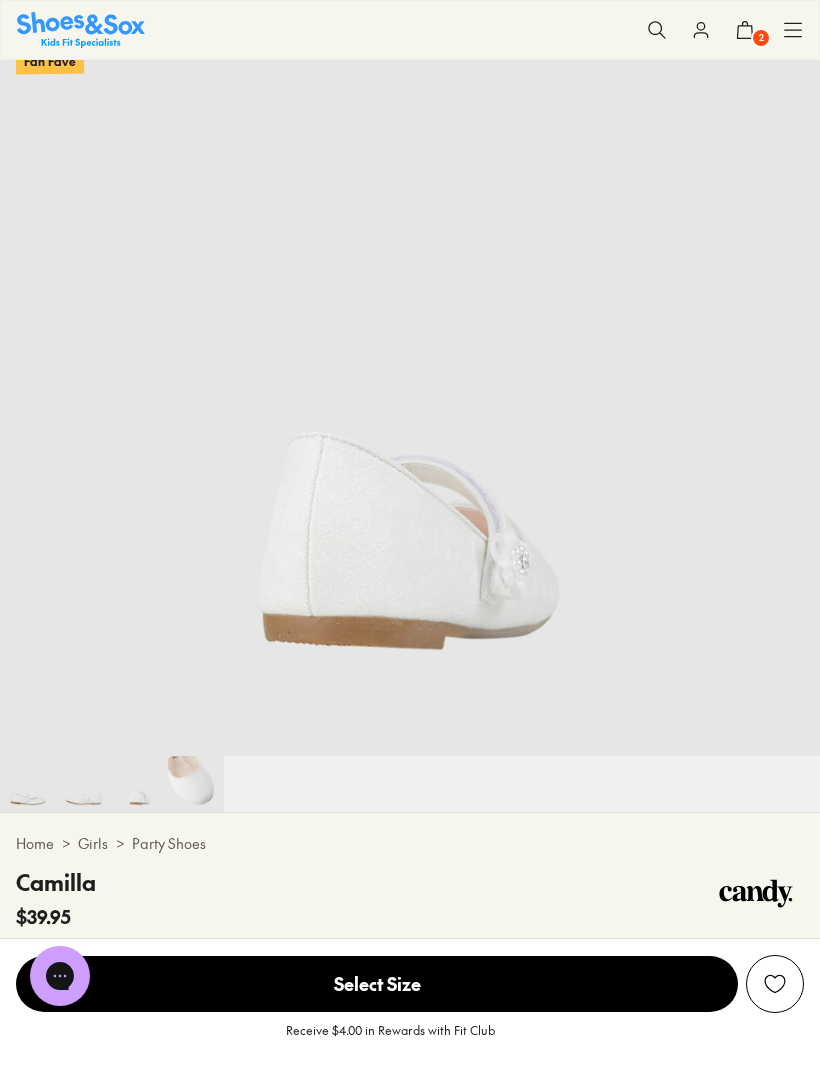 click at bounding box center [84, 784] 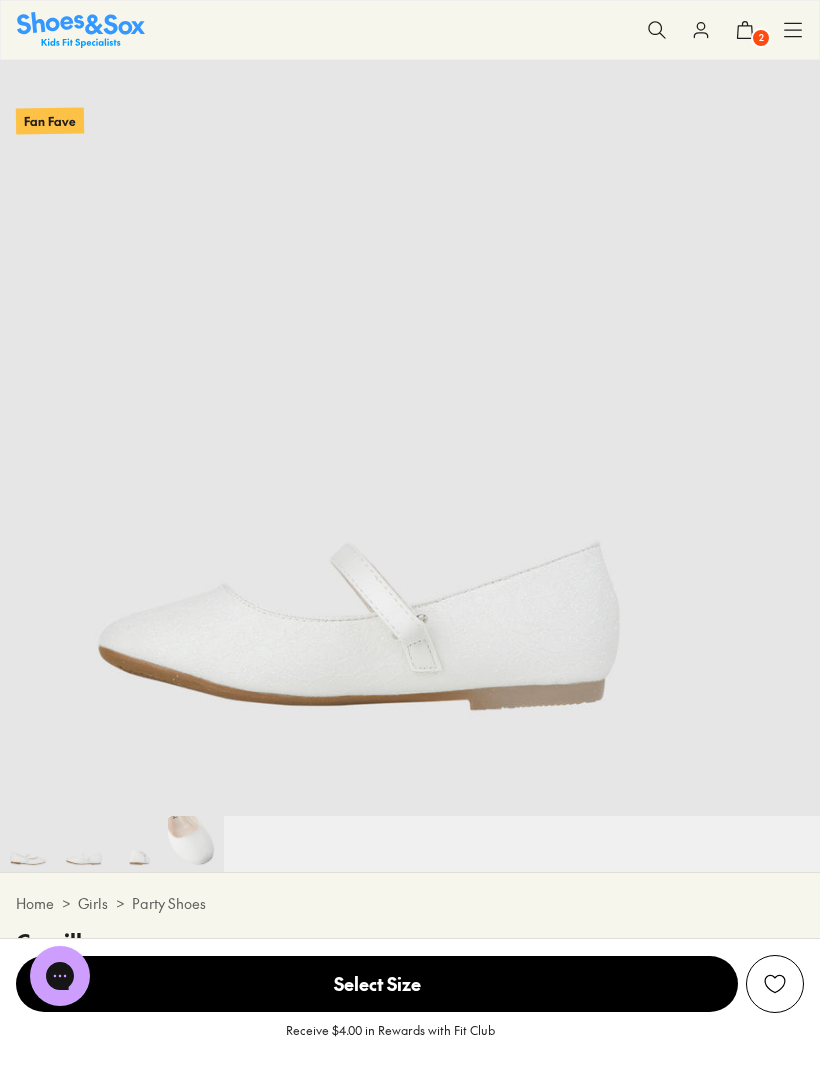 scroll, scrollTop: 0, scrollLeft: 820, axis: horizontal 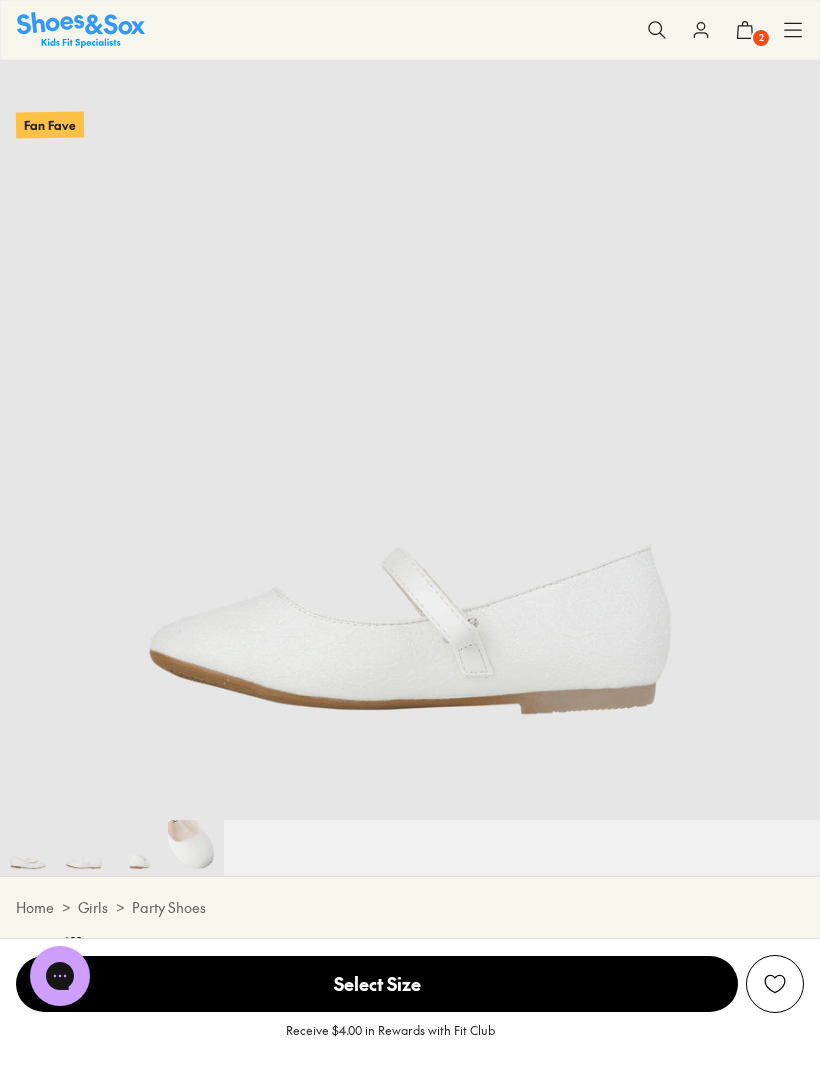 click at bounding box center [28, 848] 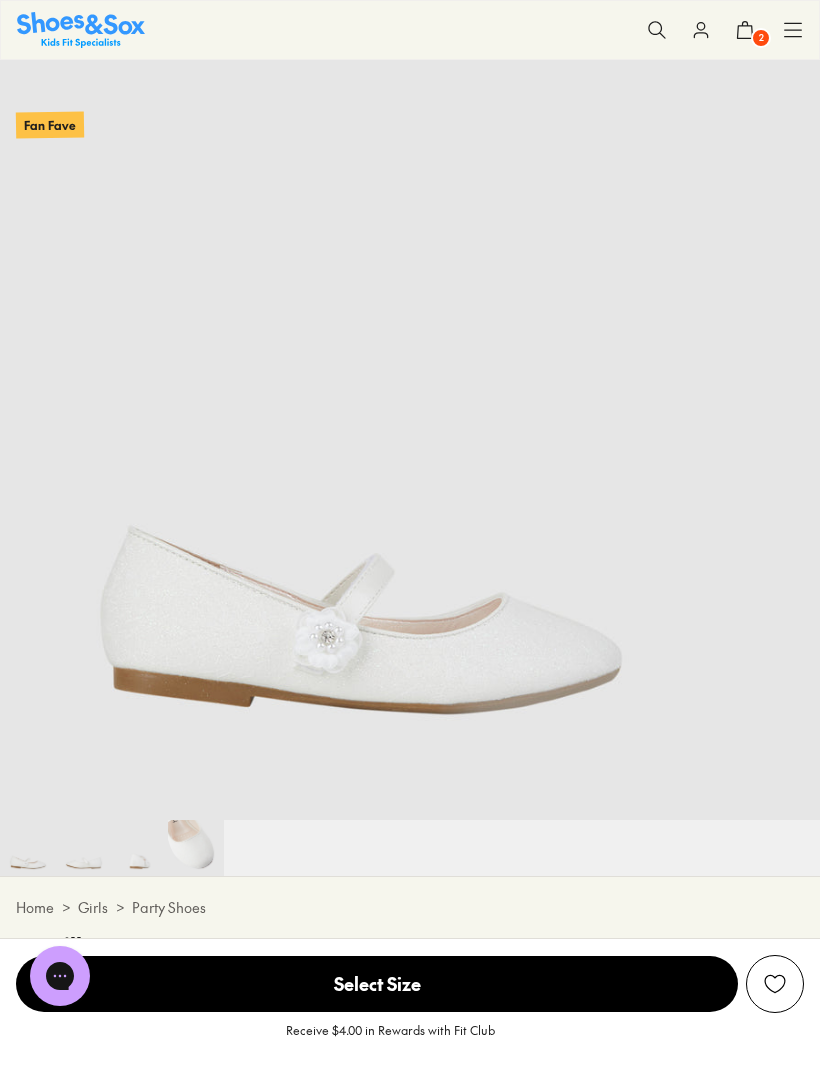scroll, scrollTop: 0, scrollLeft: 0, axis: both 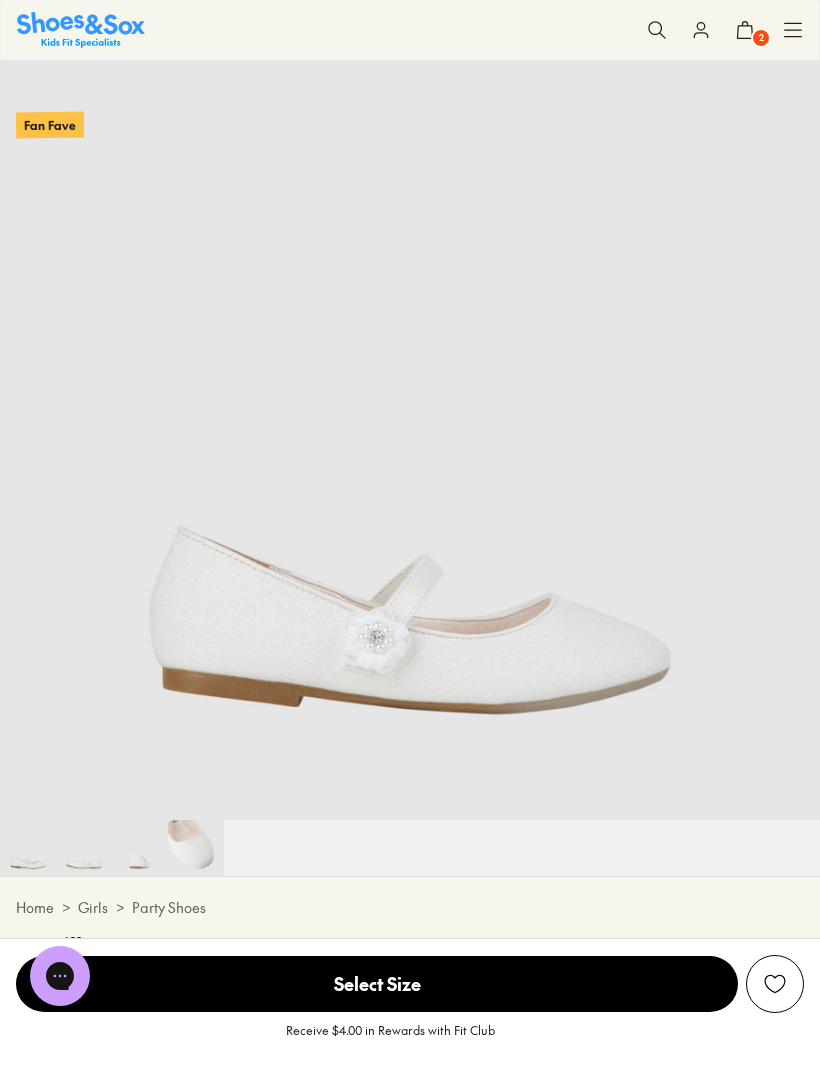 click at bounding box center (140, 848) 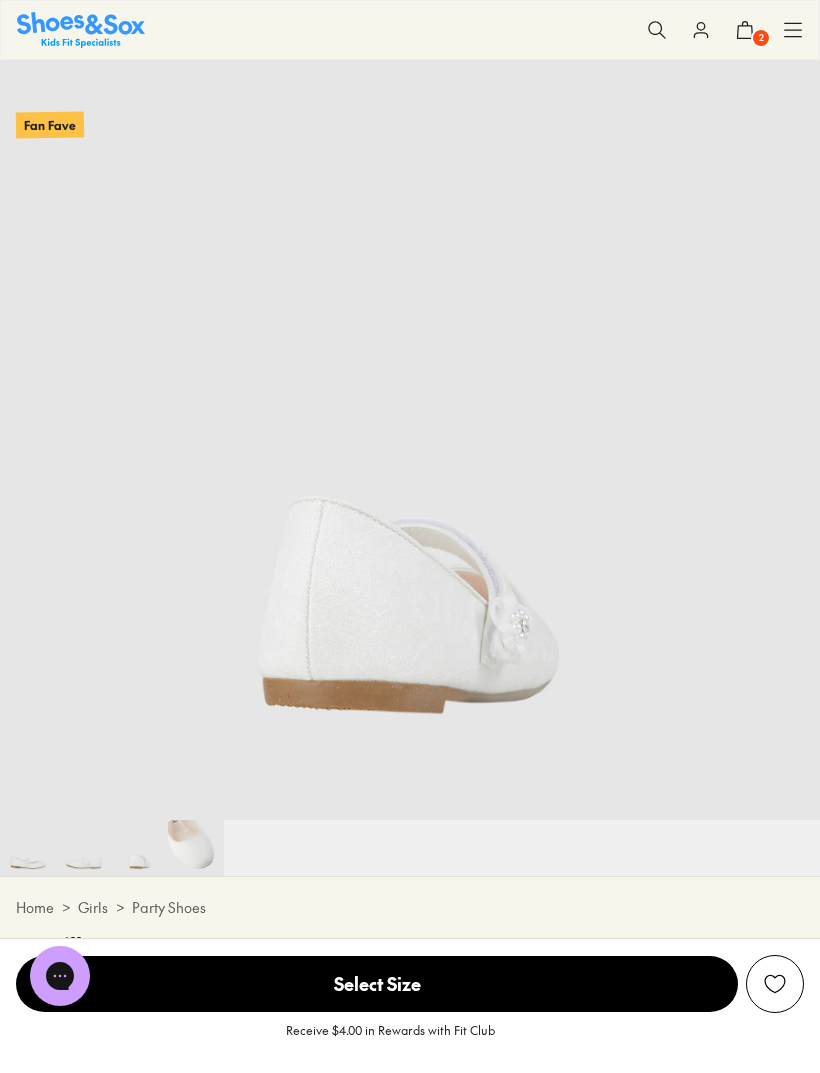 click at bounding box center (196, 848) 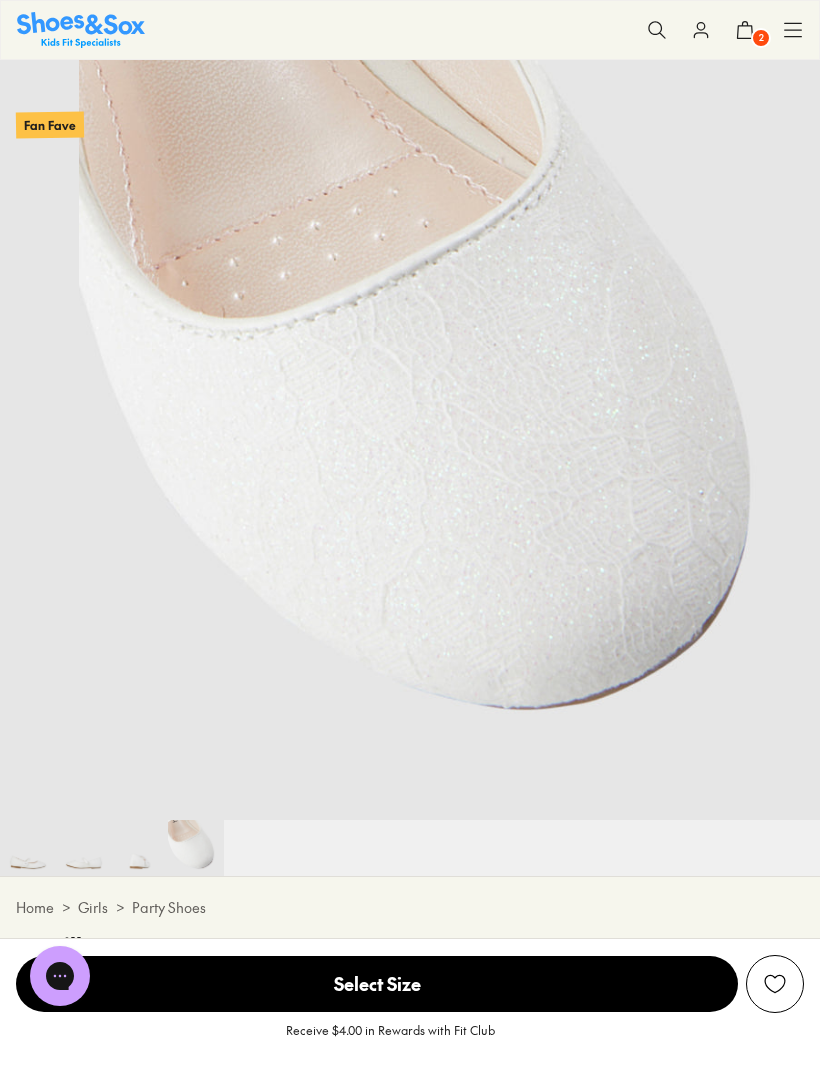 scroll, scrollTop: 0, scrollLeft: 2460, axis: horizontal 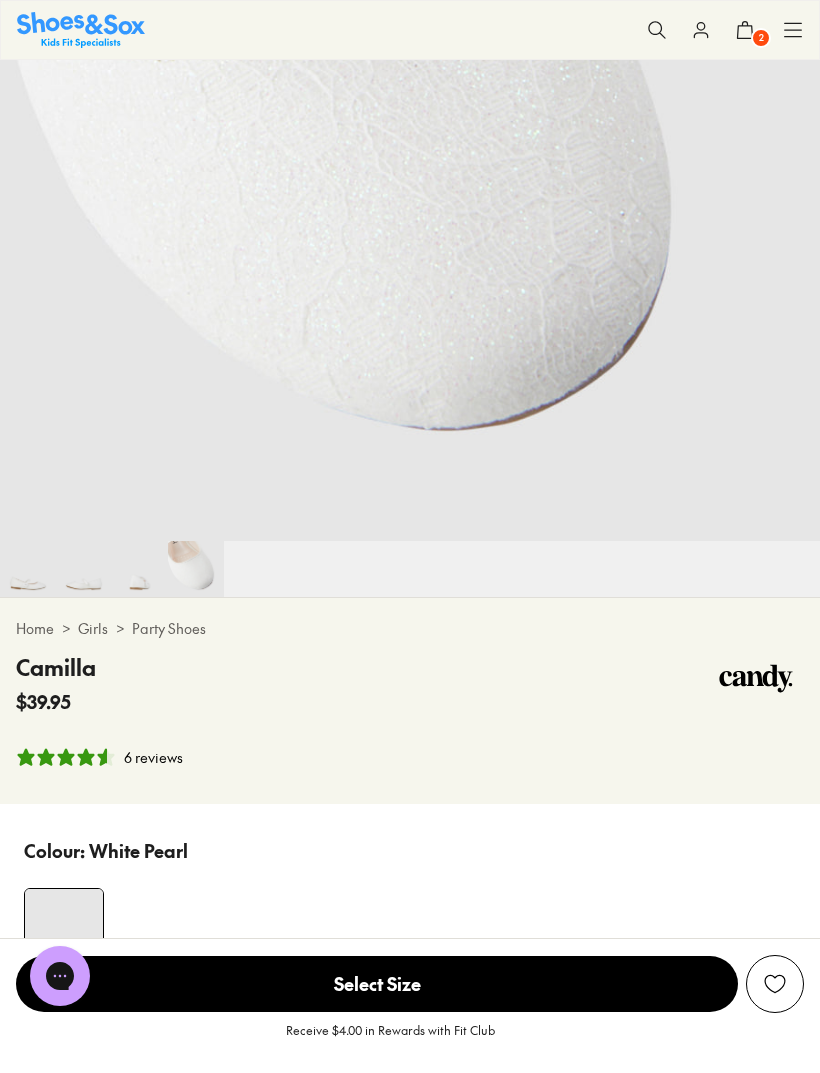 click 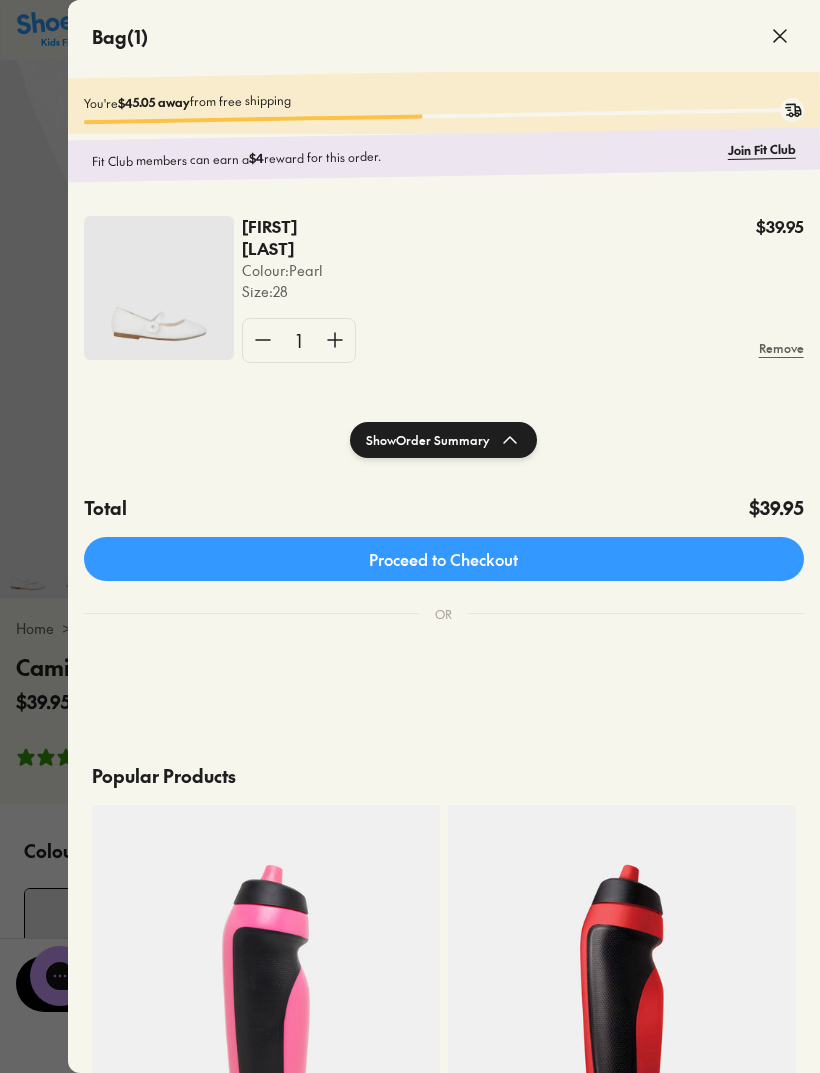 scroll, scrollTop: 0, scrollLeft: 0, axis: both 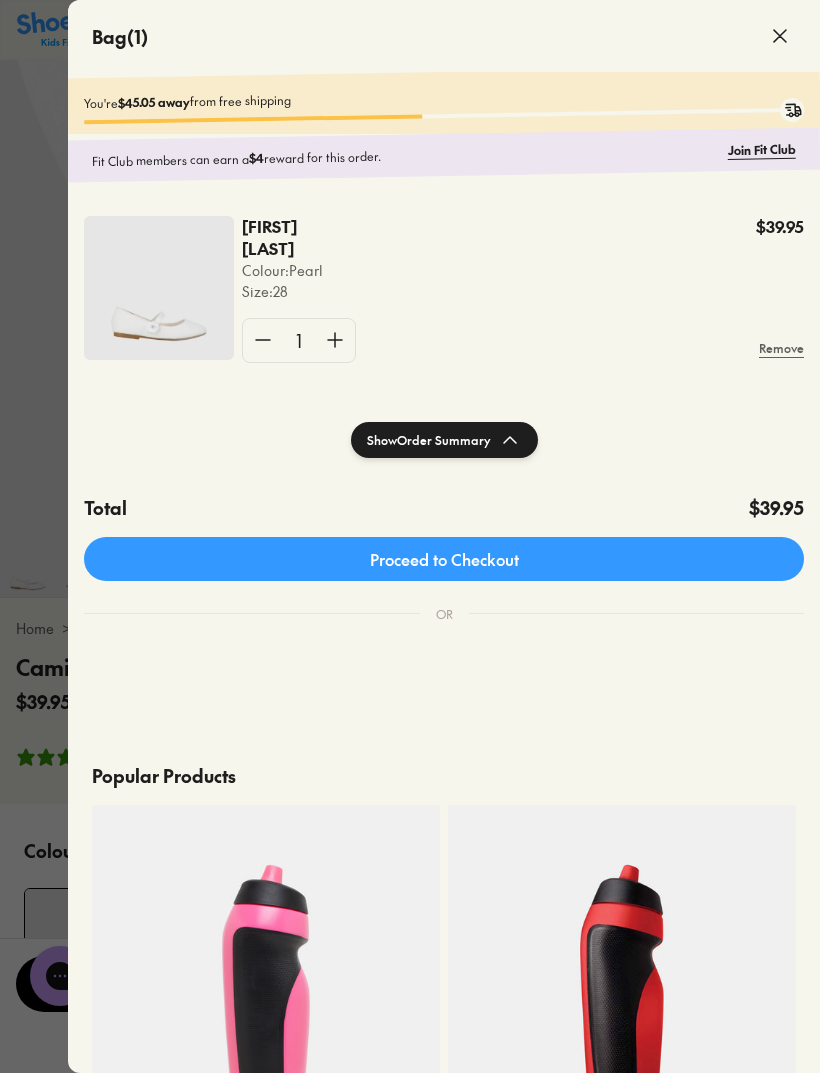 click on "Join Fit Club" 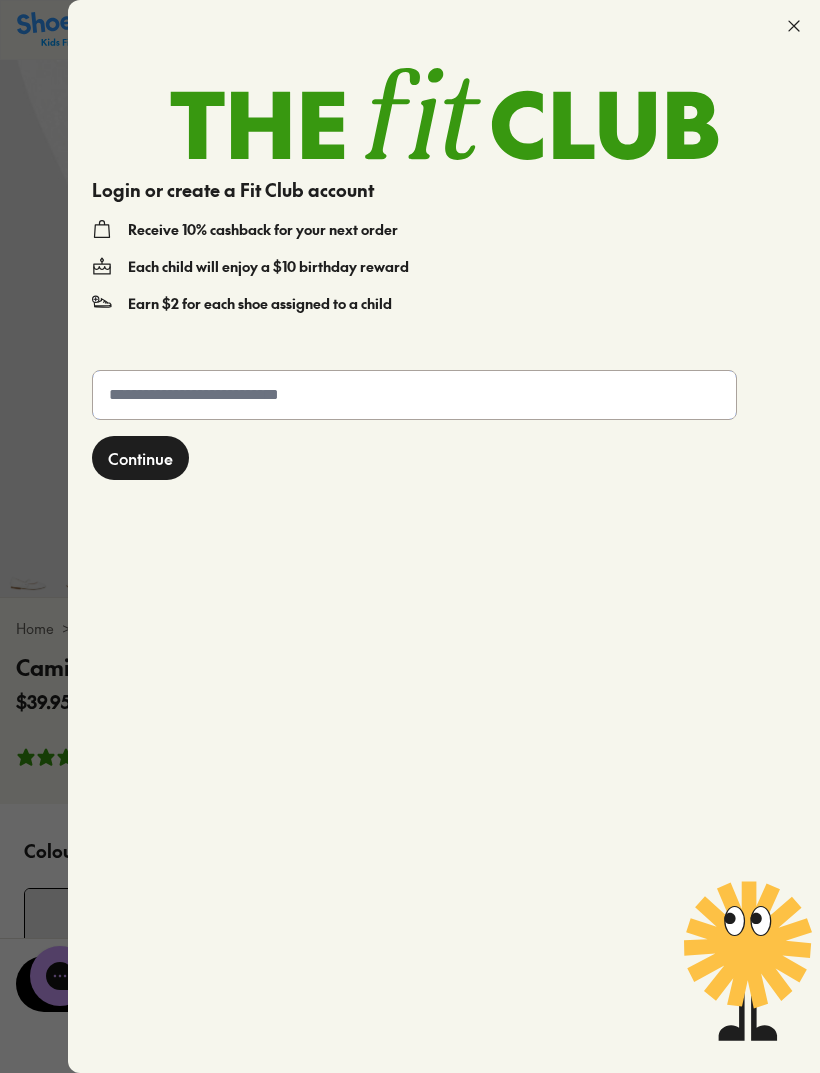 click 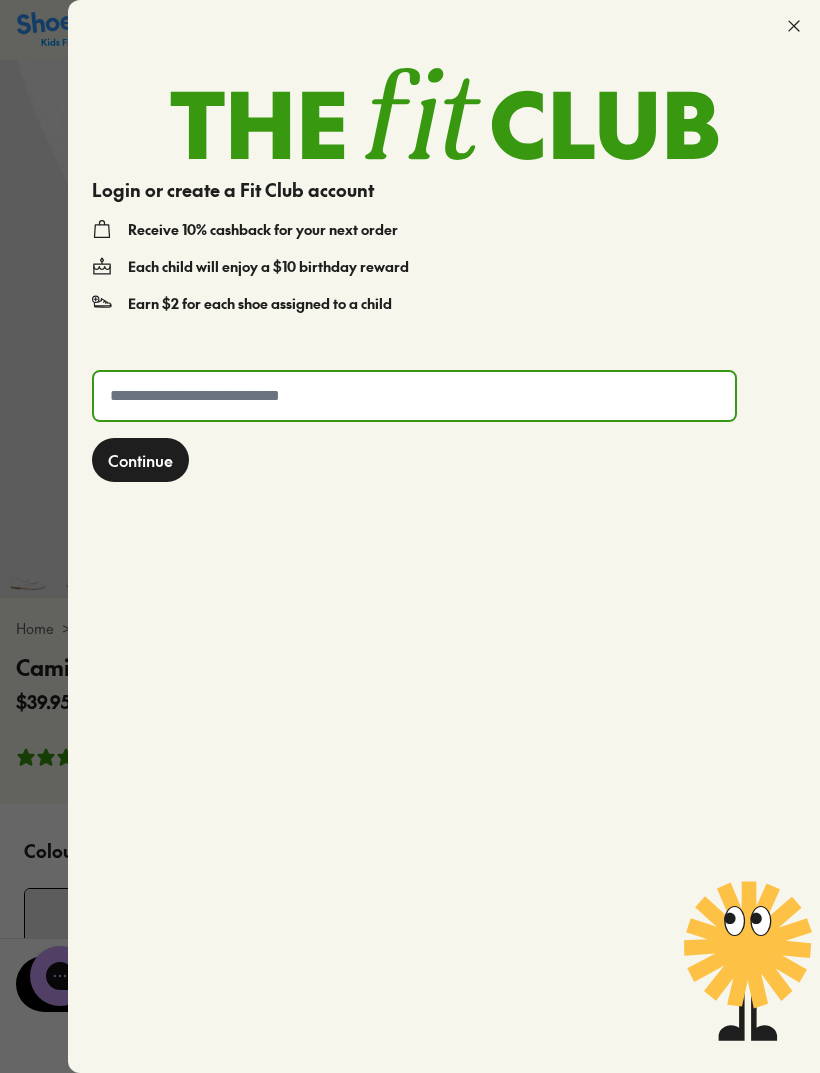 type on "**********" 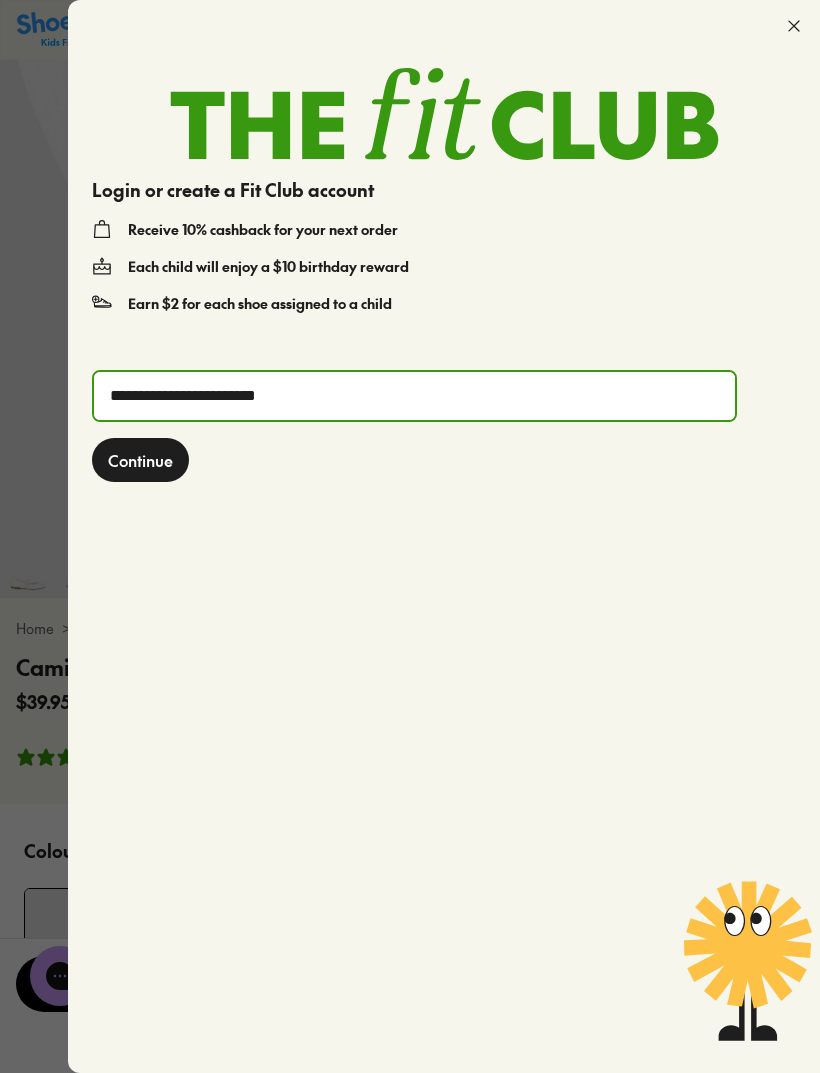 click on "Continue" 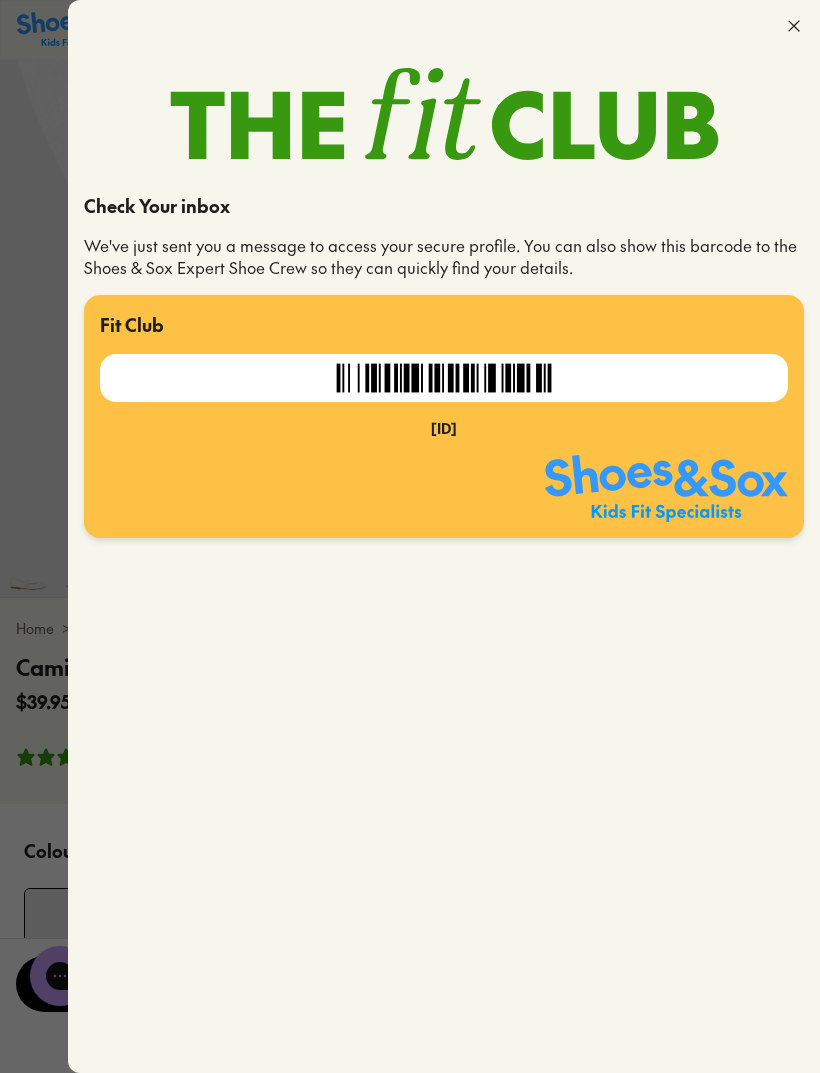 click 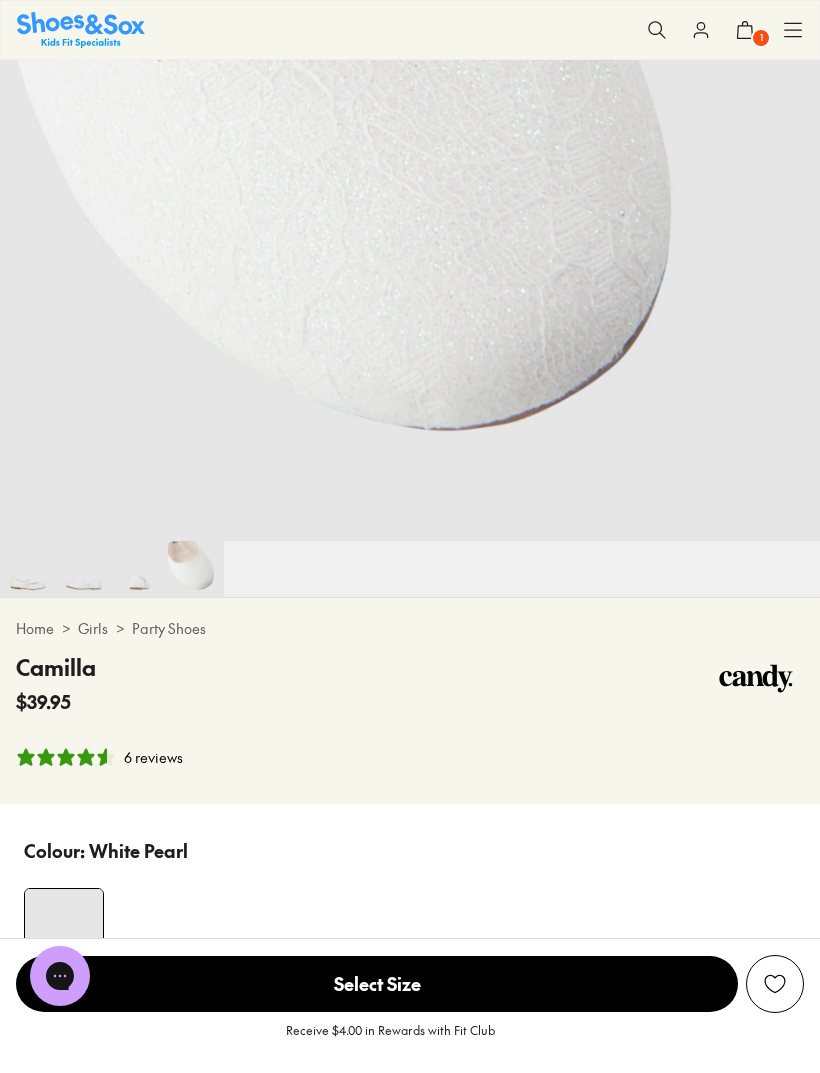 click on "1" at bounding box center (761, 38) 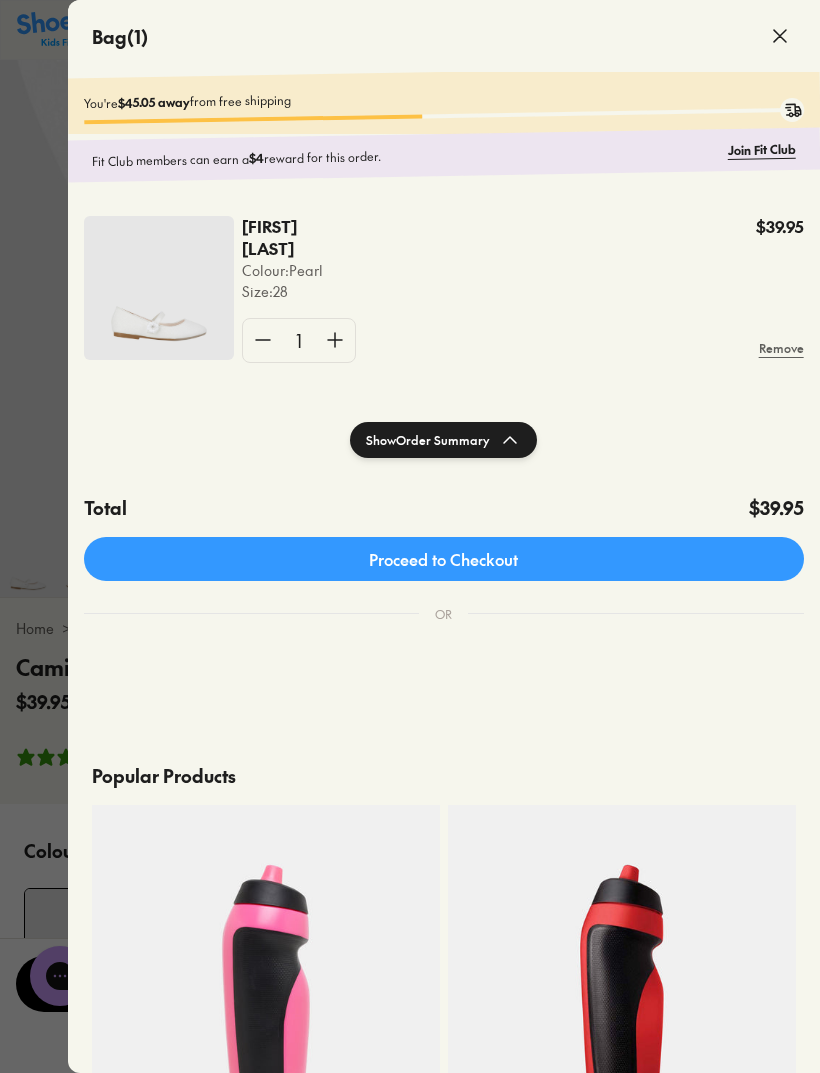 click on "Proceed to Checkout" 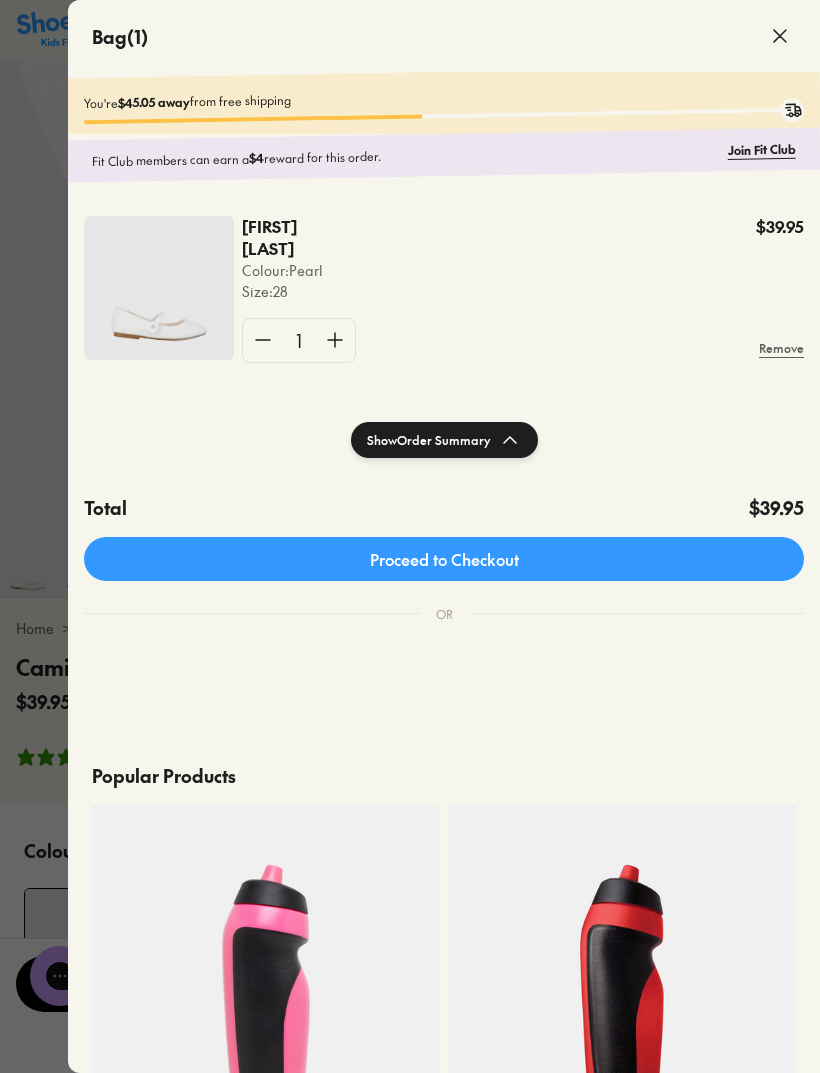 click on "Proceed to Checkout" 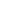 scroll, scrollTop: 0, scrollLeft: 0, axis: both 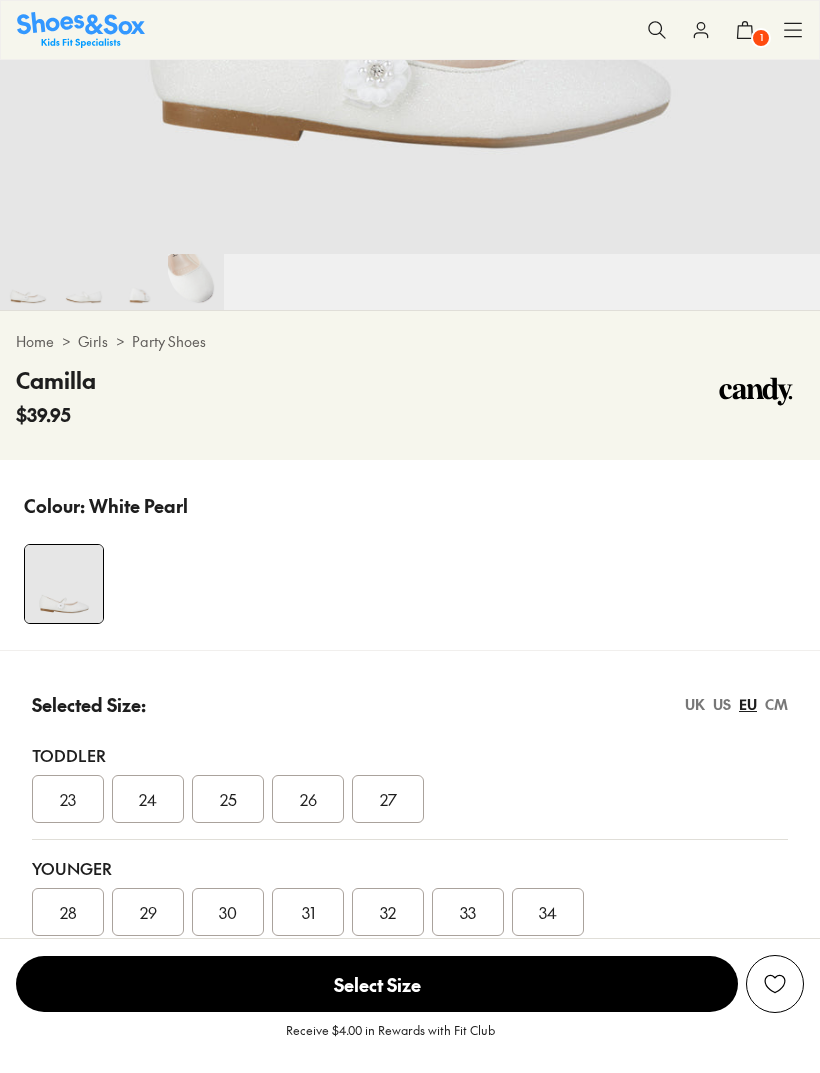 select on "*" 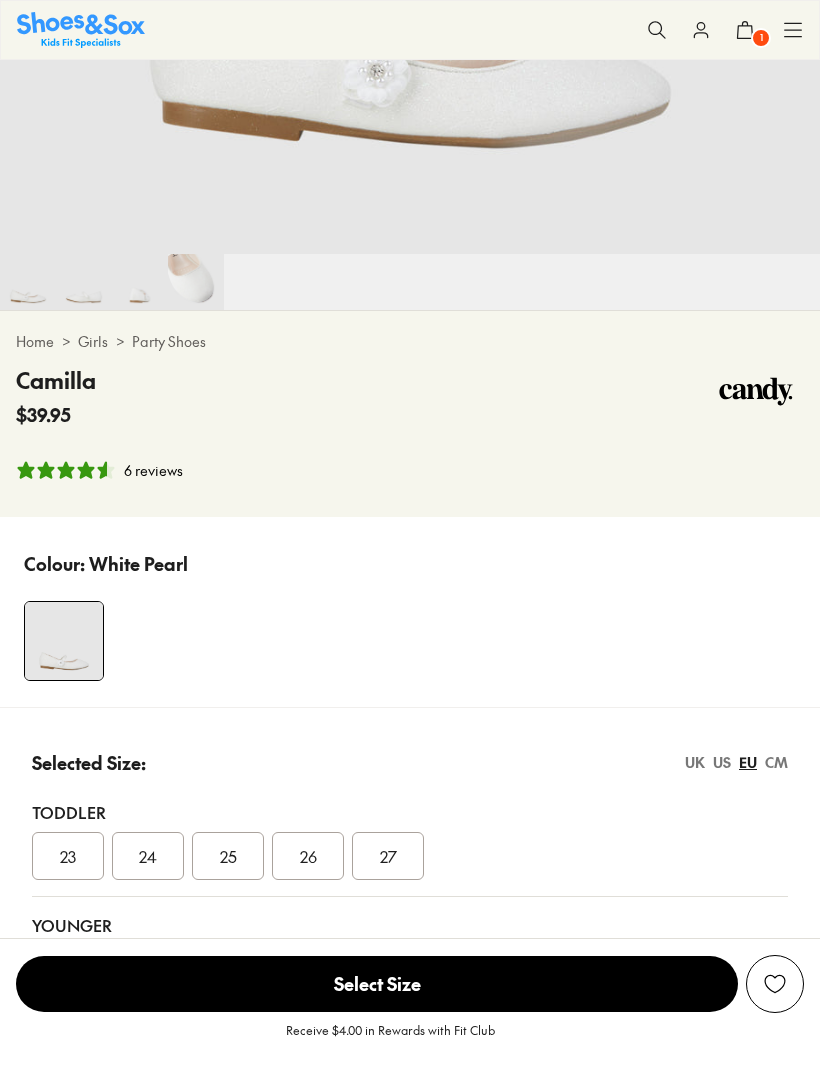 scroll, scrollTop: 674, scrollLeft: 0, axis: vertical 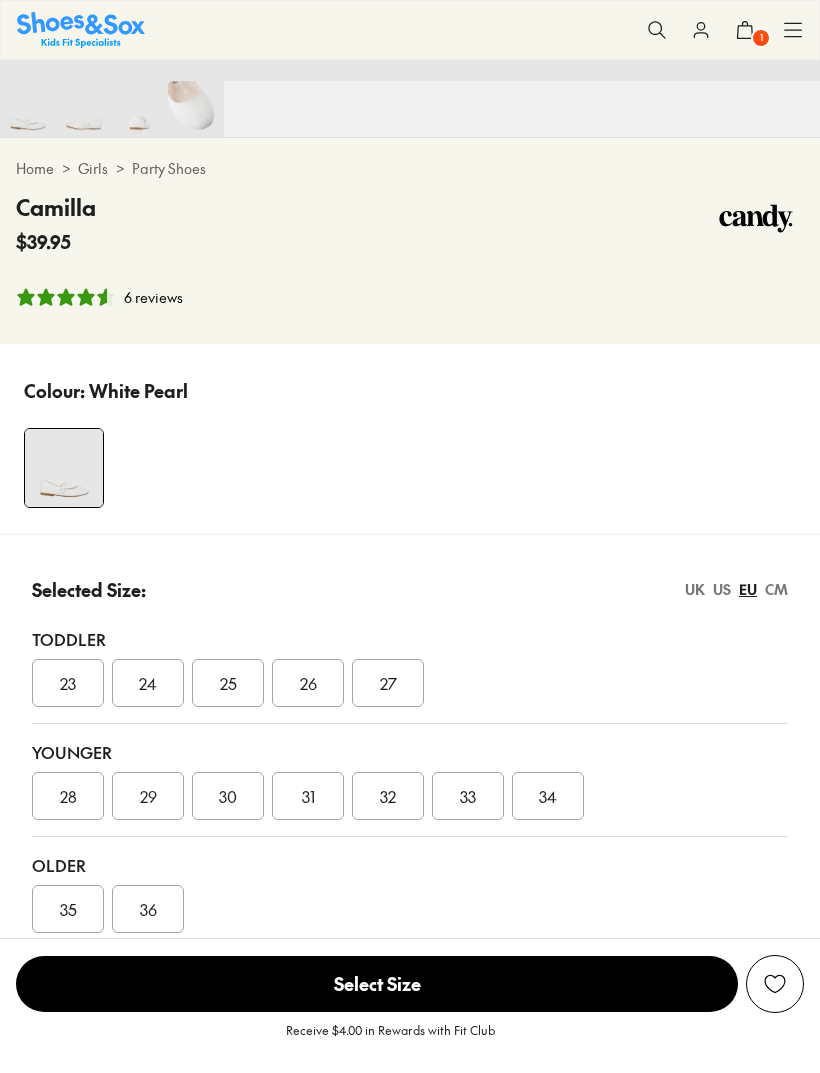 click on "29" at bounding box center [148, 796] 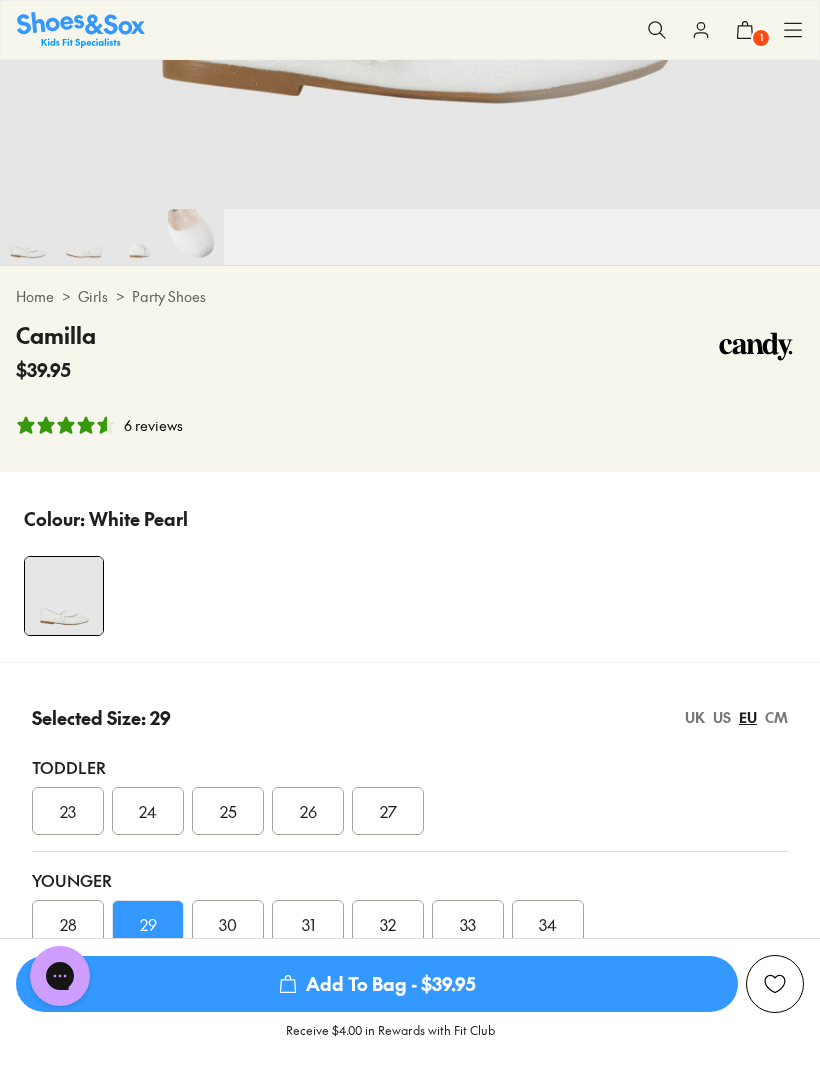 scroll, scrollTop: 750, scrollLeft: 0, axis: vertical 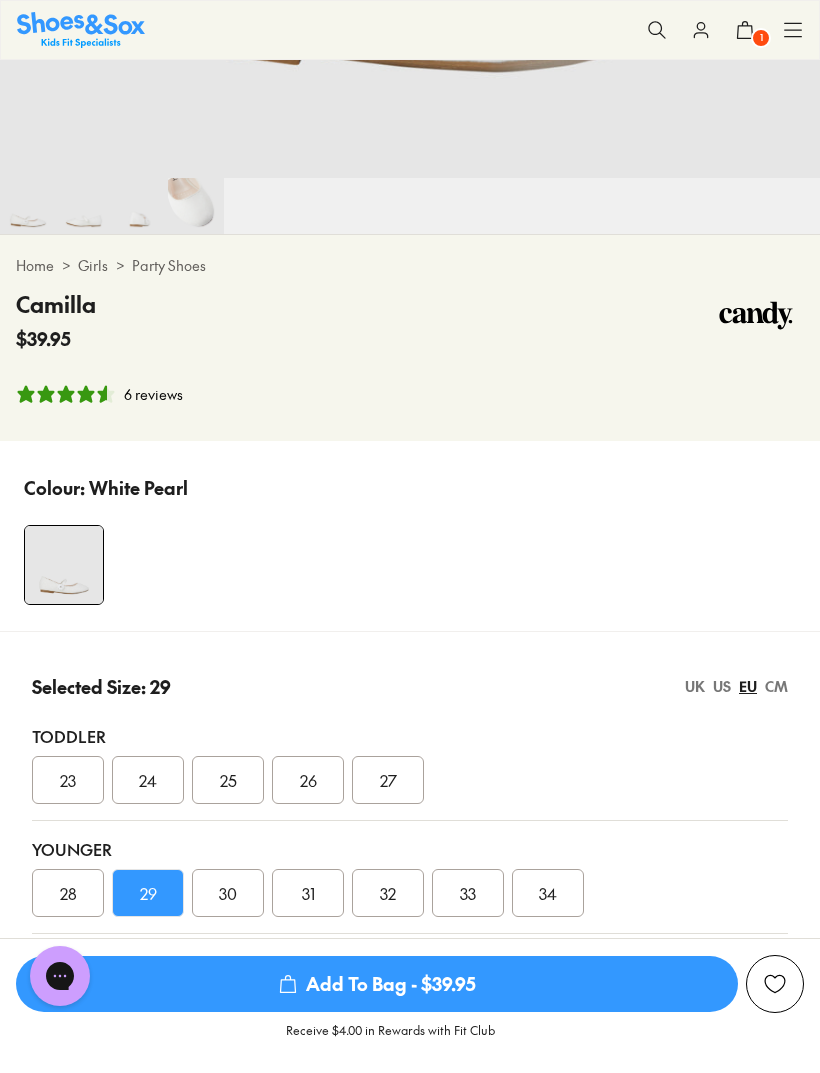 click on "Add To Bag - $39.95" at bounding box center (377, 984) 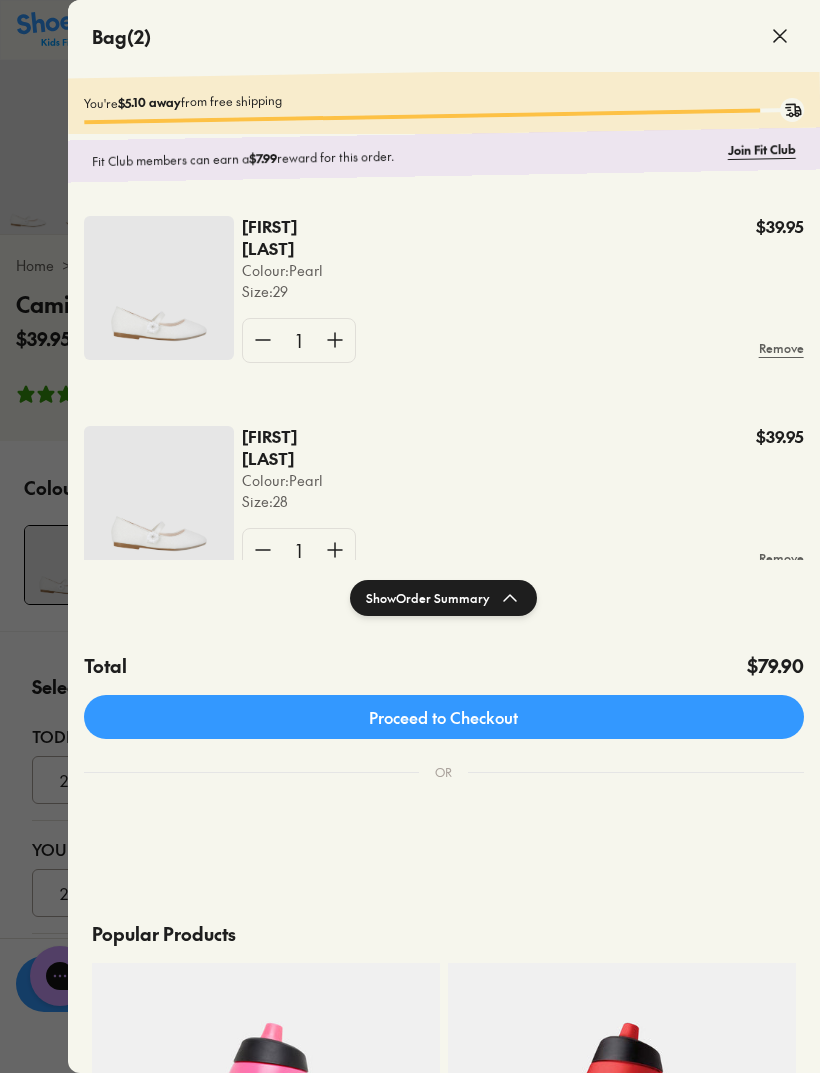 click on "Proceed to Checkout" 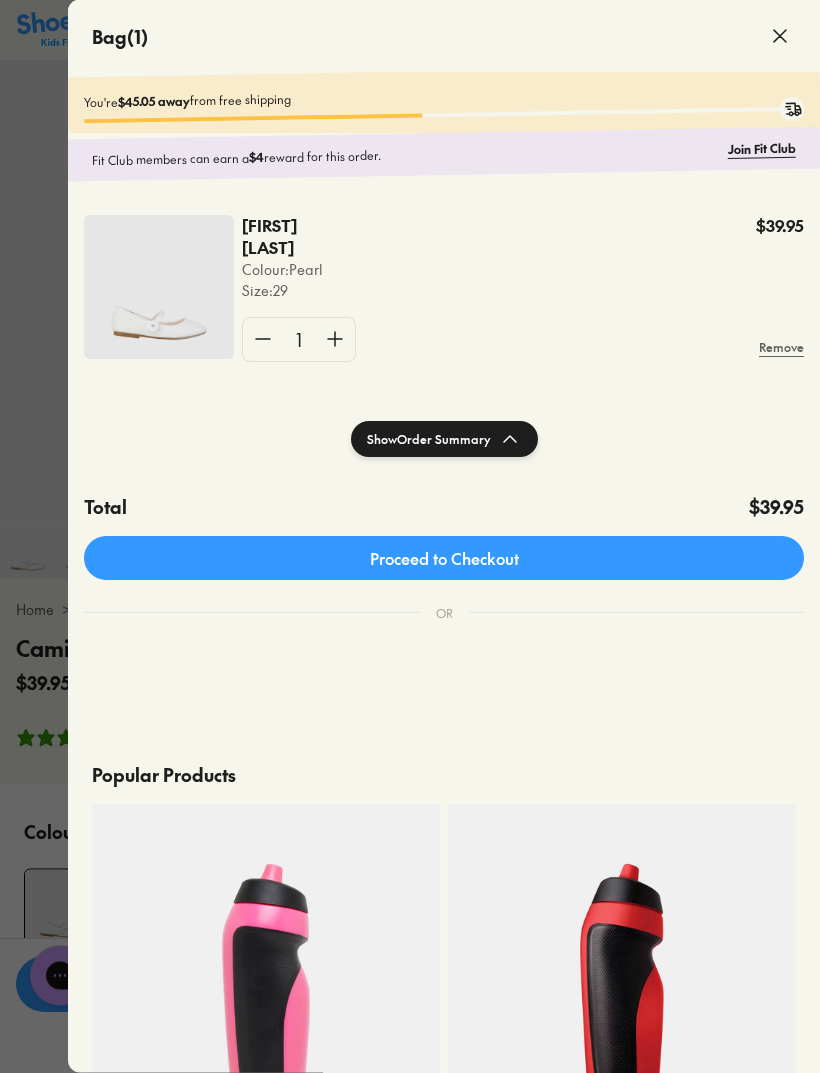 scroll, scrollTop: 407, scrollLeft: 0, axis: vertical 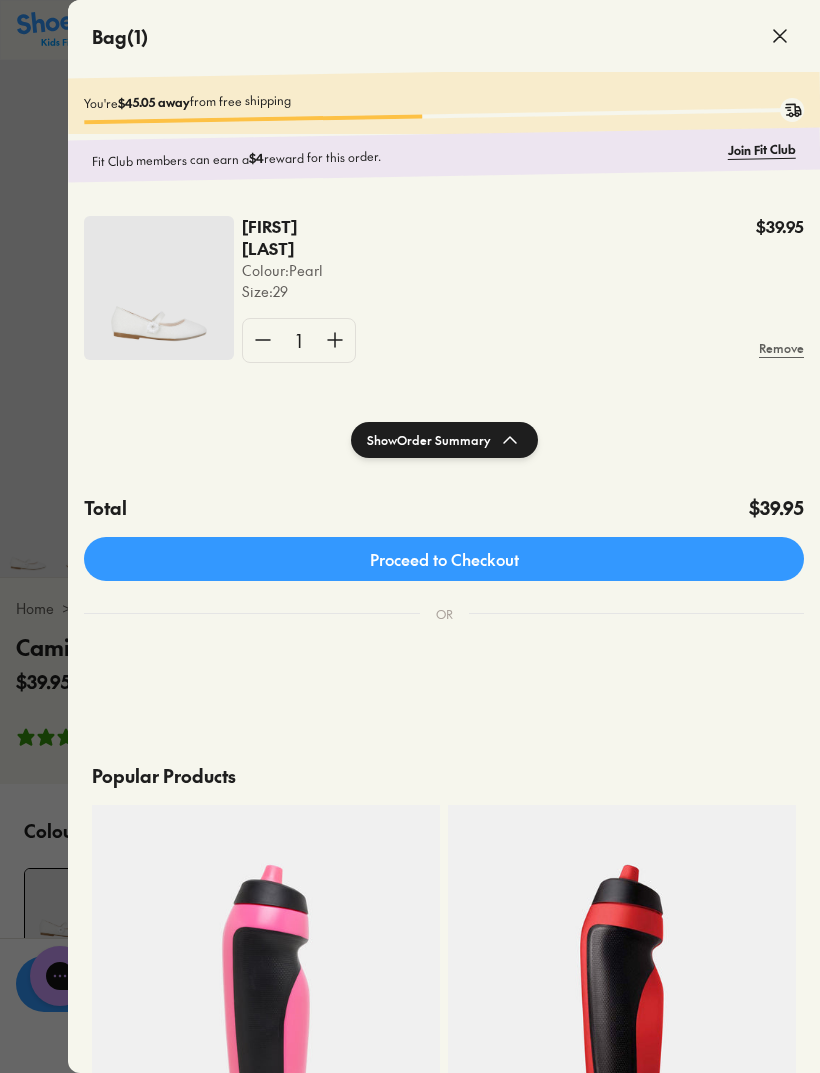click on "Proceed to Checkout" 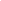 scroll, scrollTop: 0, scrollLeft: 0, axis: both 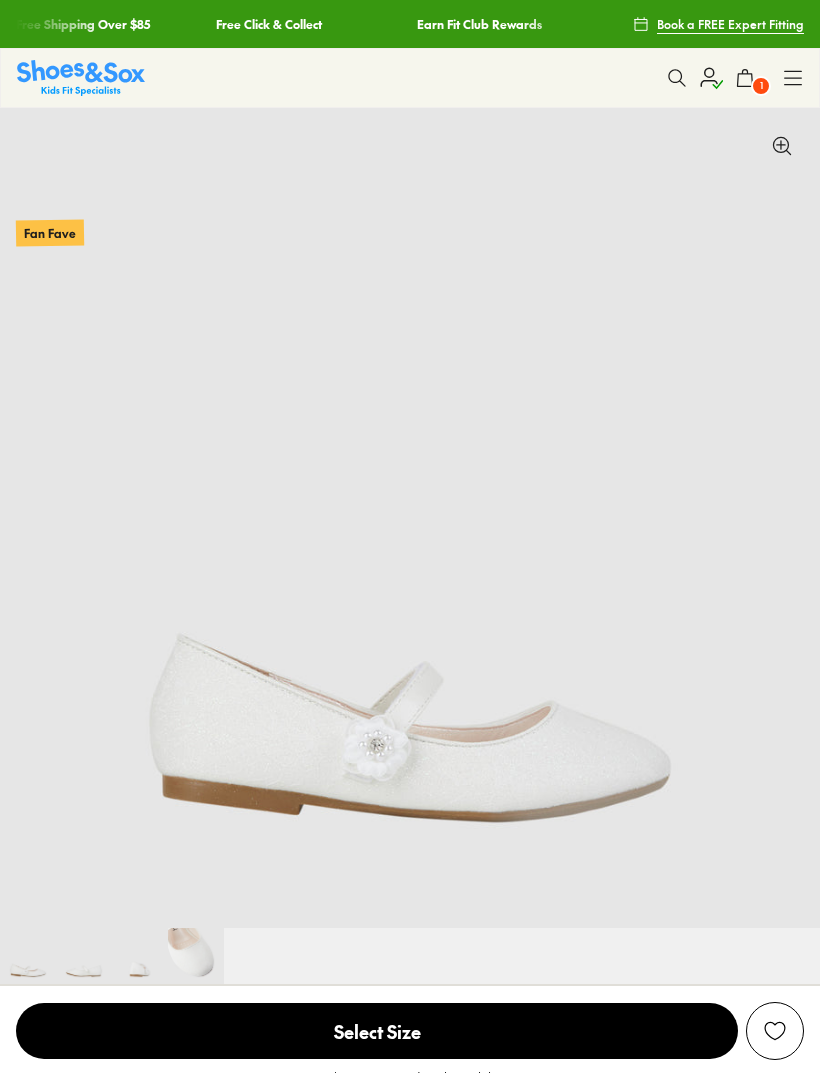 select on "*" 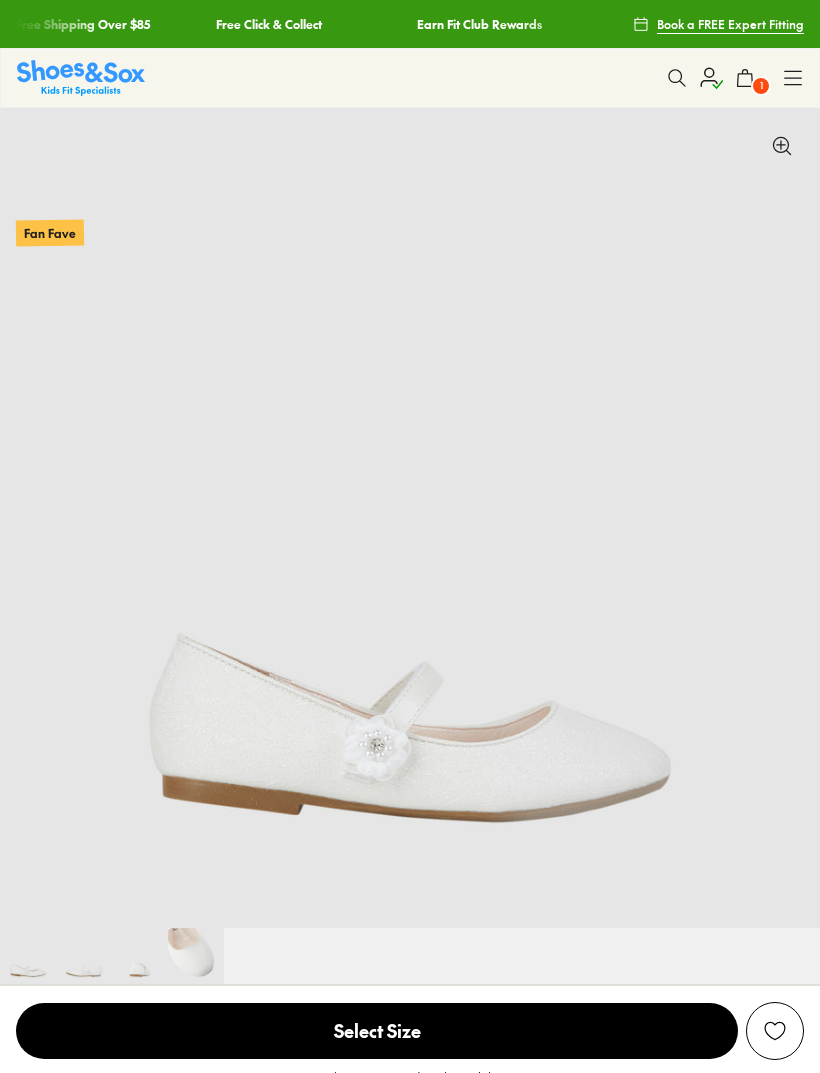 scroll, scrollTop: 0, scrollLeft: 0, axis: both 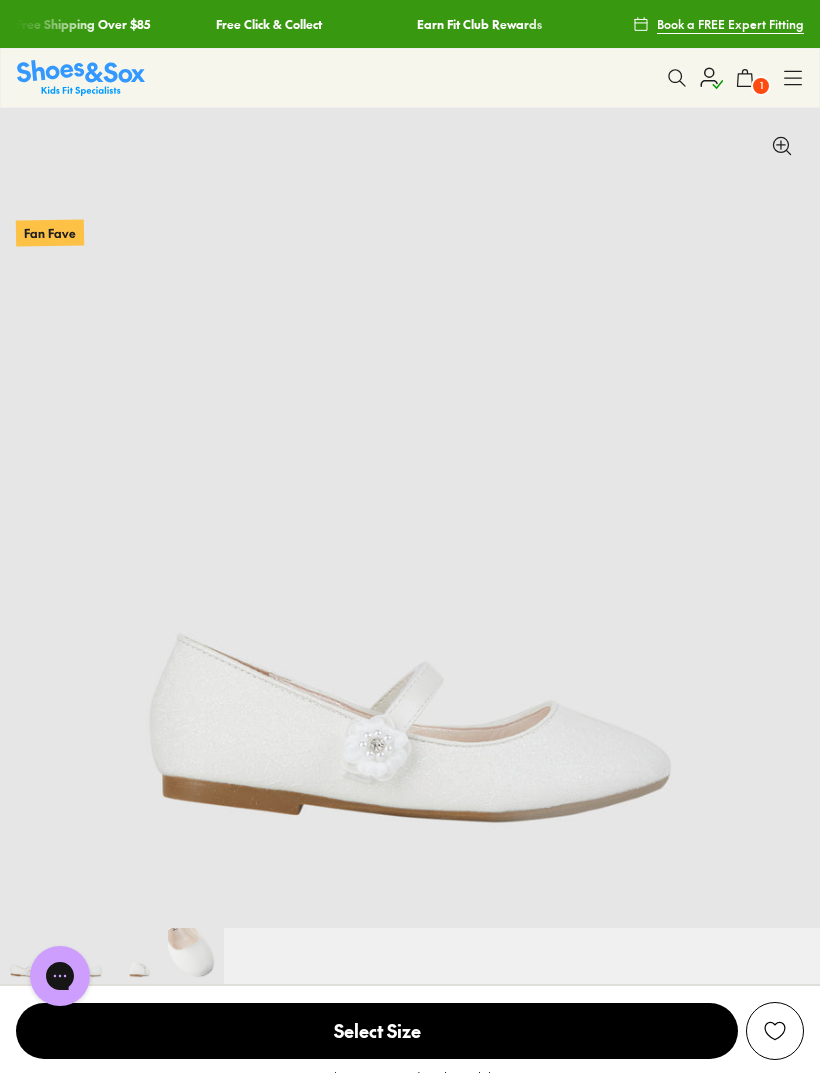 click on "1" 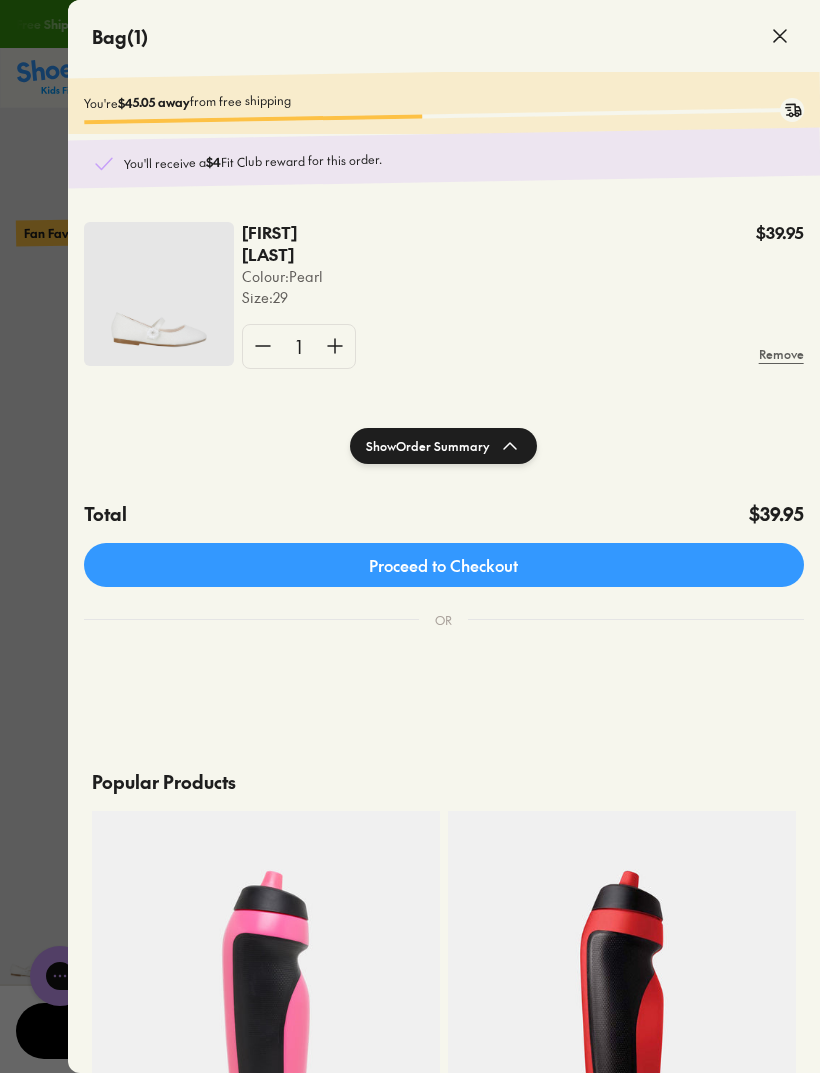 click on "Proceed to Checkout" 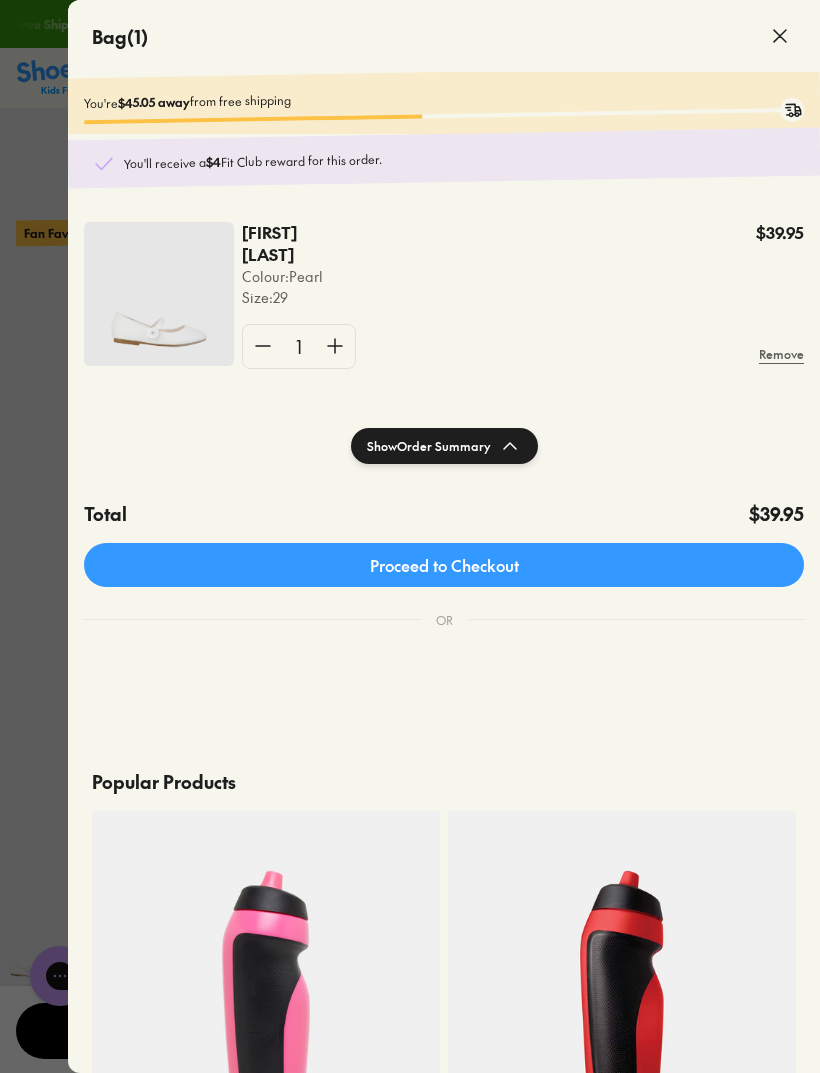 click on "Proceed to Checkout" 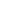 scroll, scrollTop: 0, scrollLeft: 0, axis: both 